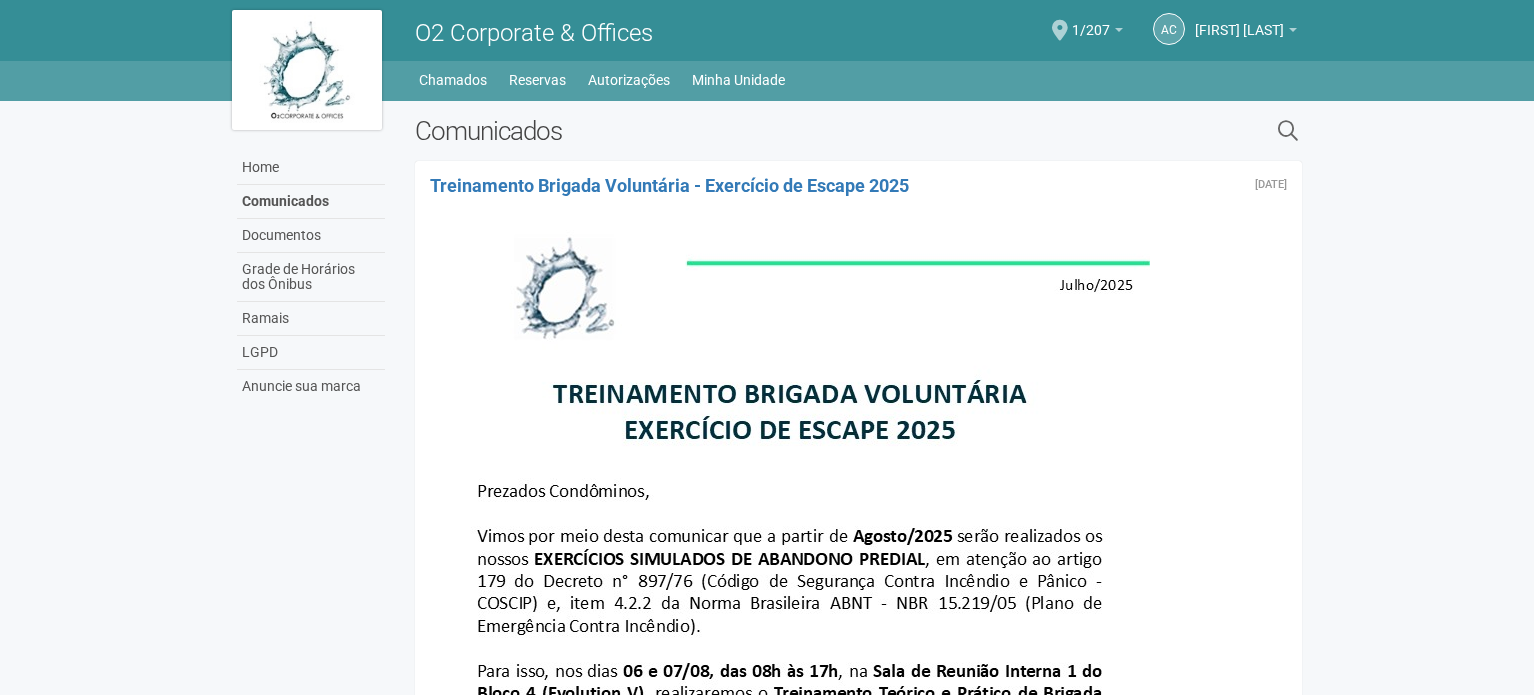 scroll, scrollTop: 0, scrollLeft: 0, axis: both 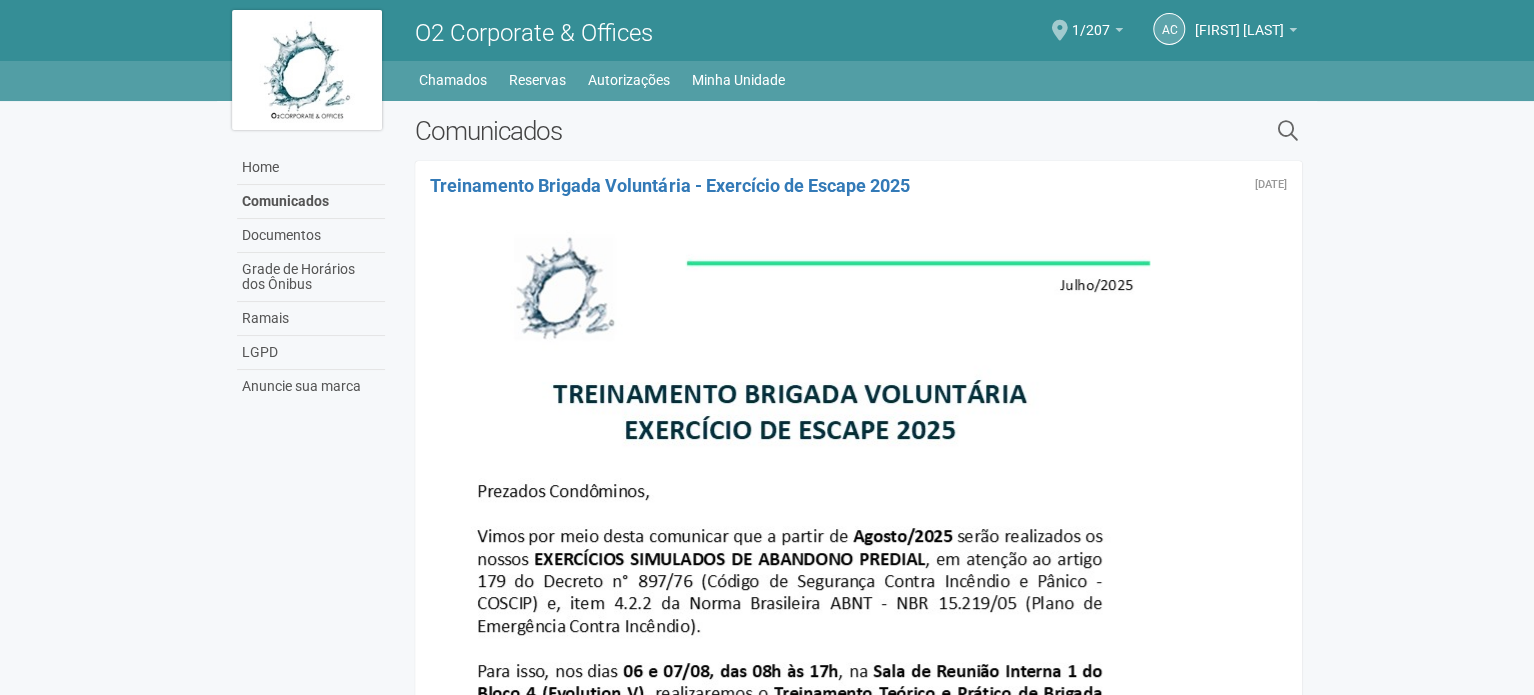 click at bounding box center [1060, 30] 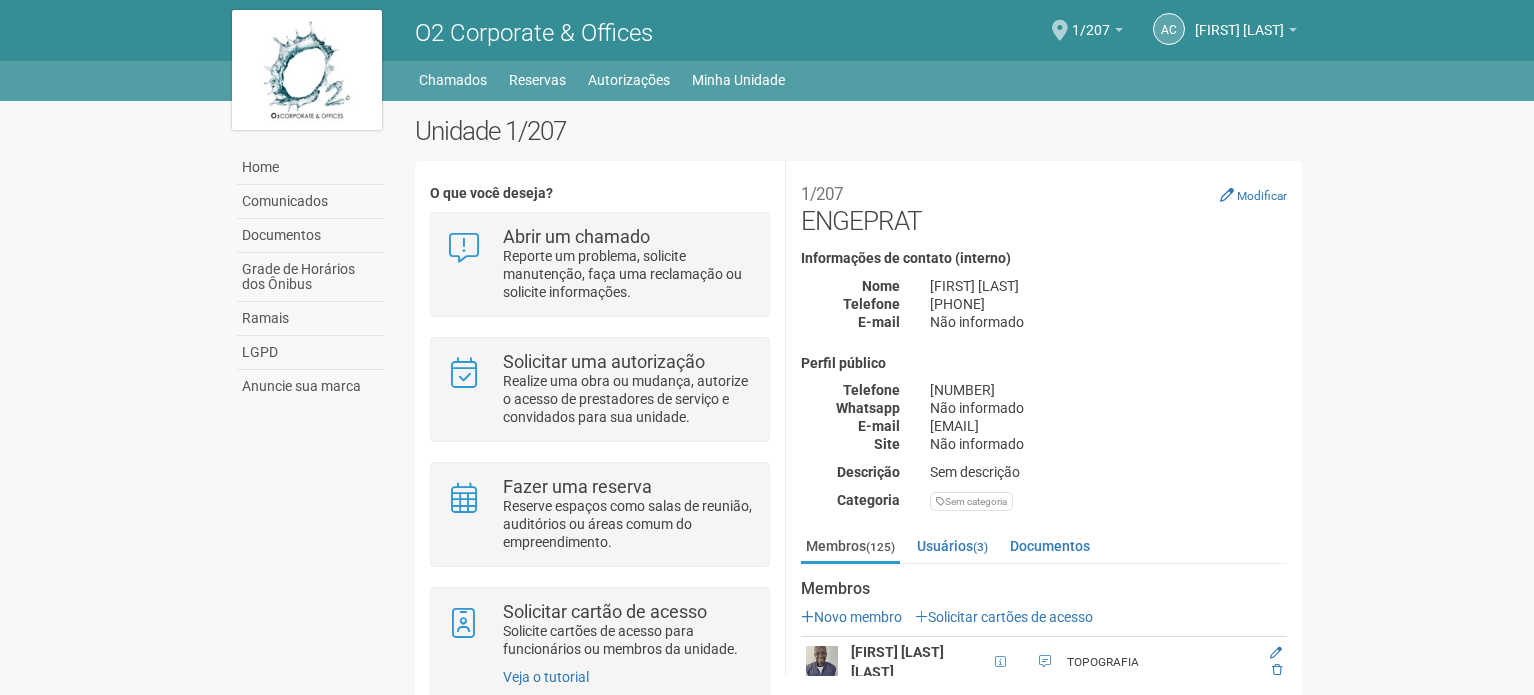 scroll, scrollTop: 0, scrollLeft: 0, axis: both 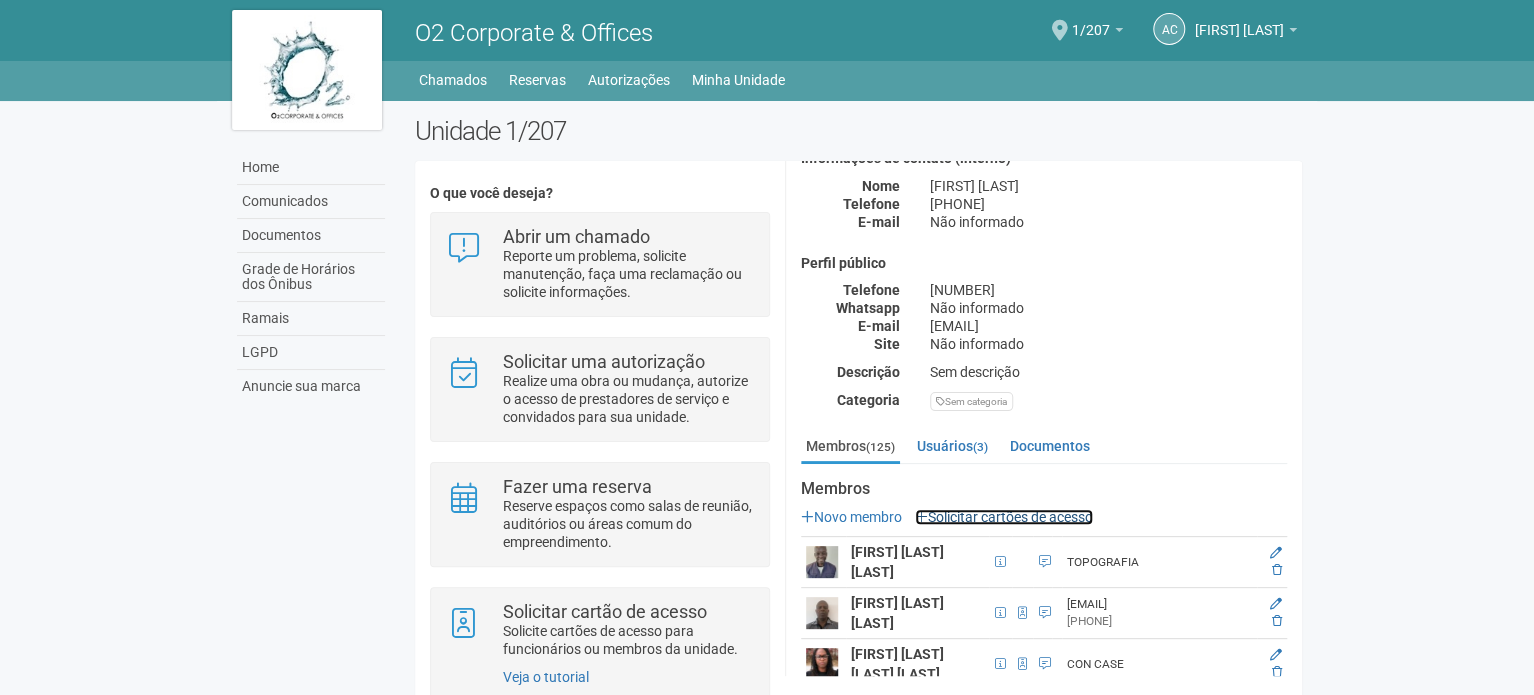 click on "Solicitar cartões de acesso" at bounding box center [1004, 517] 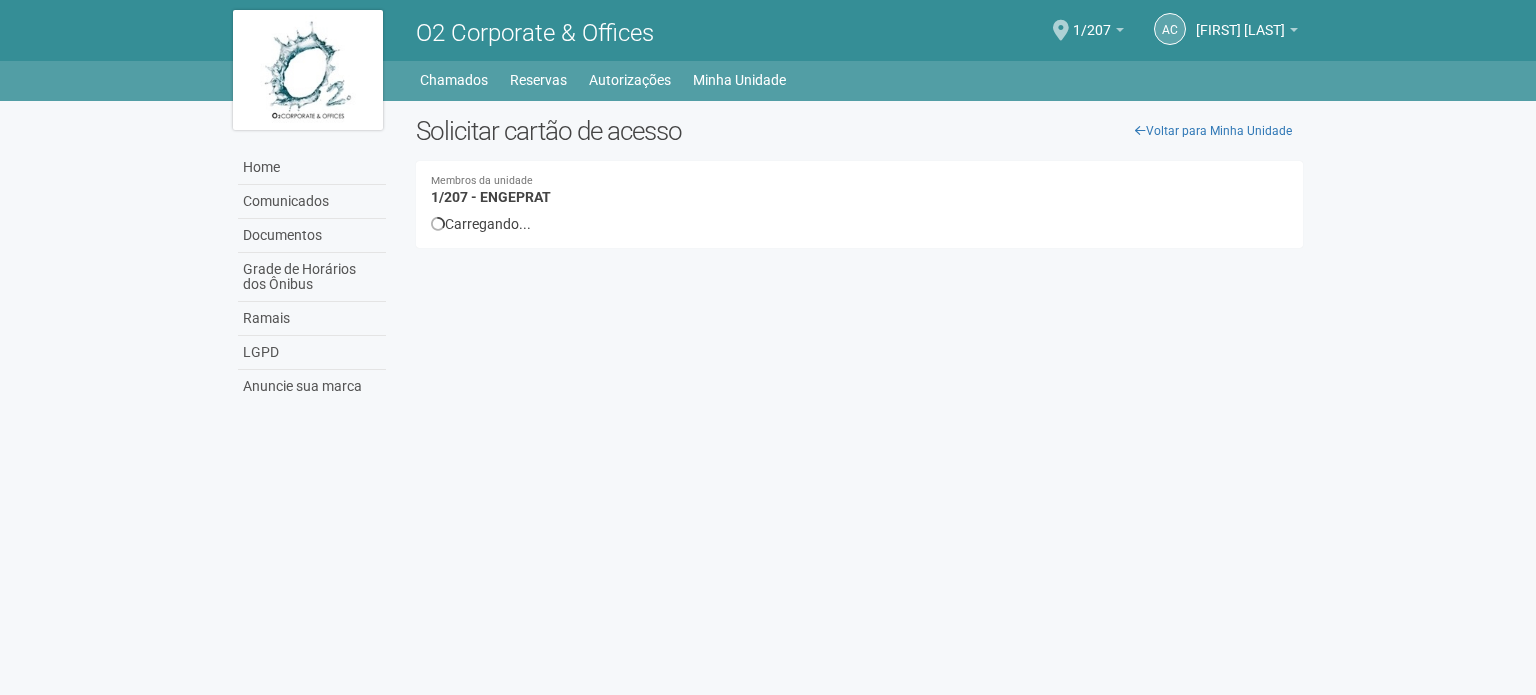 scroll, scrollTop: 0, scrollLeft: 0, axis: both 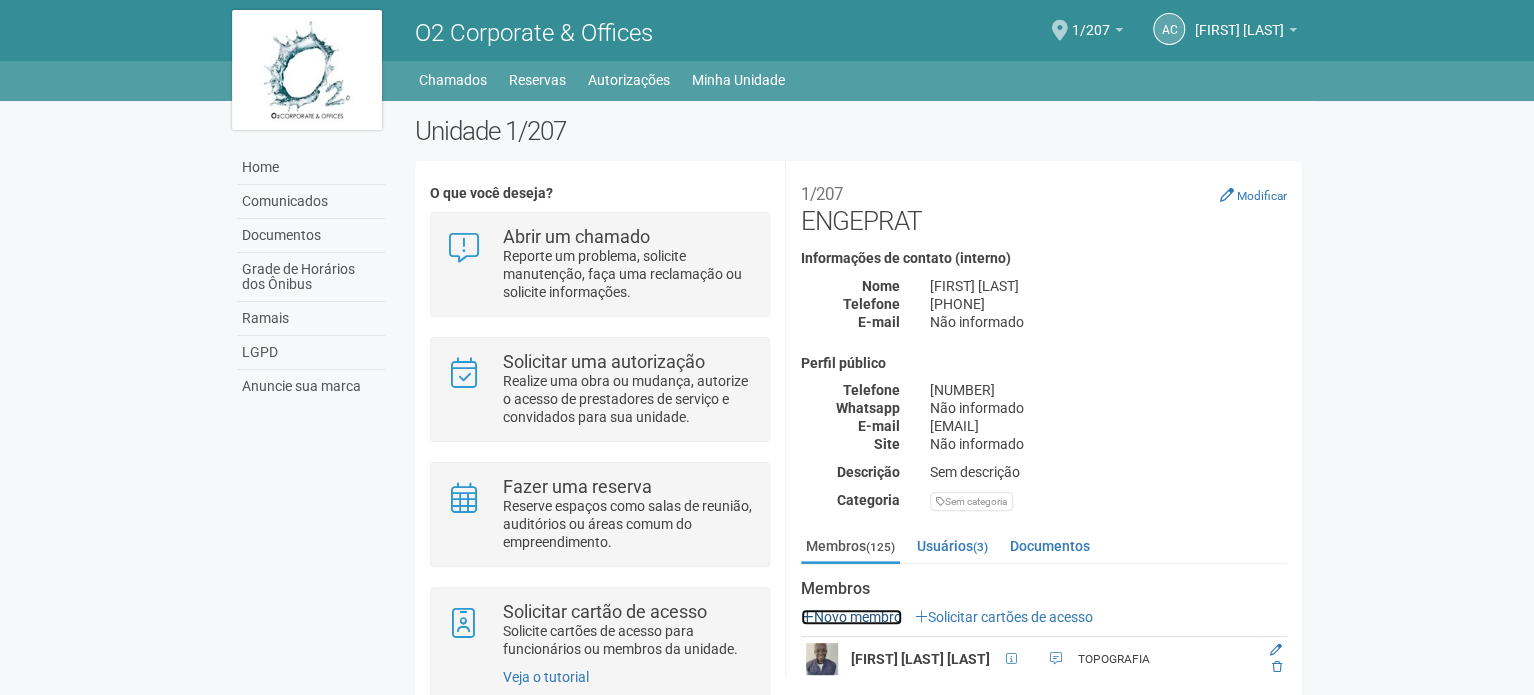 click on "Novo membro" at bounding box center [851, 617] 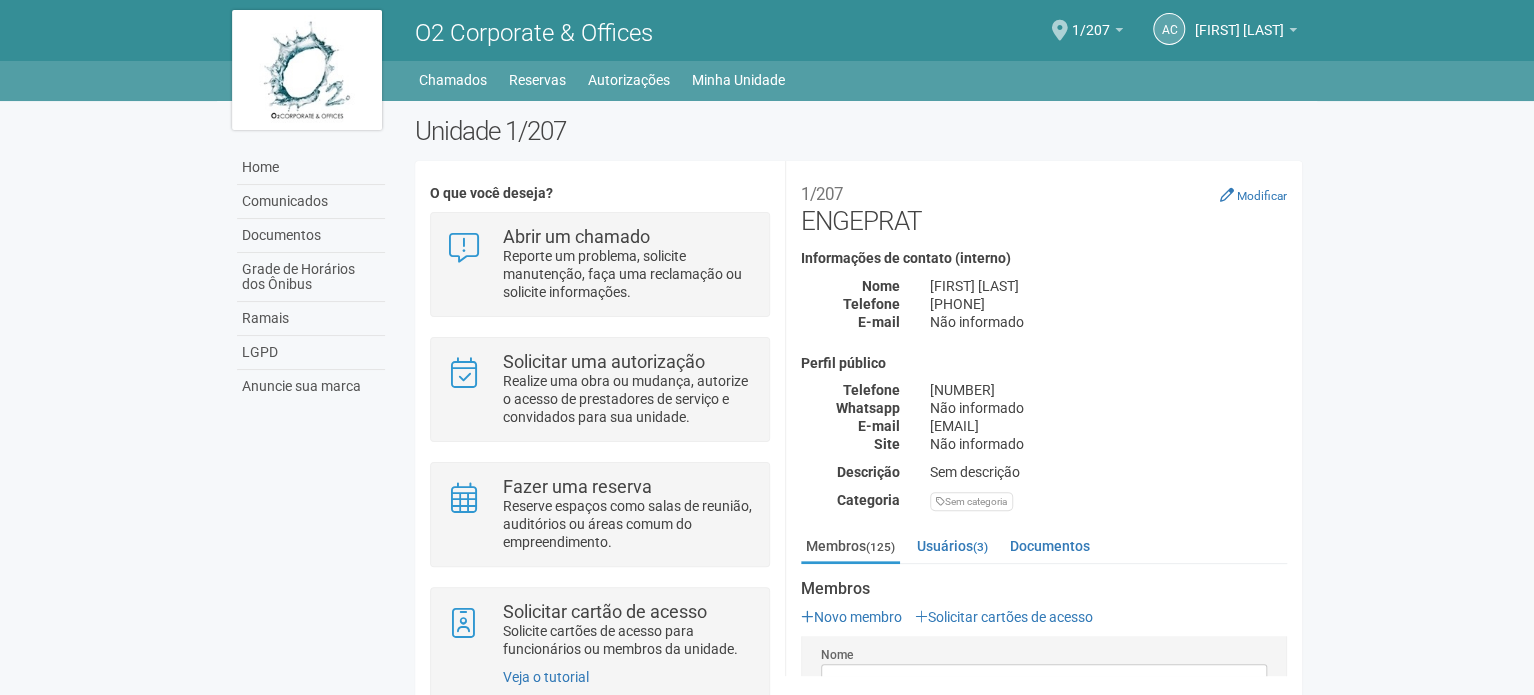 scroll, scrollTop: 0, scrollLeft: 0, axis: both 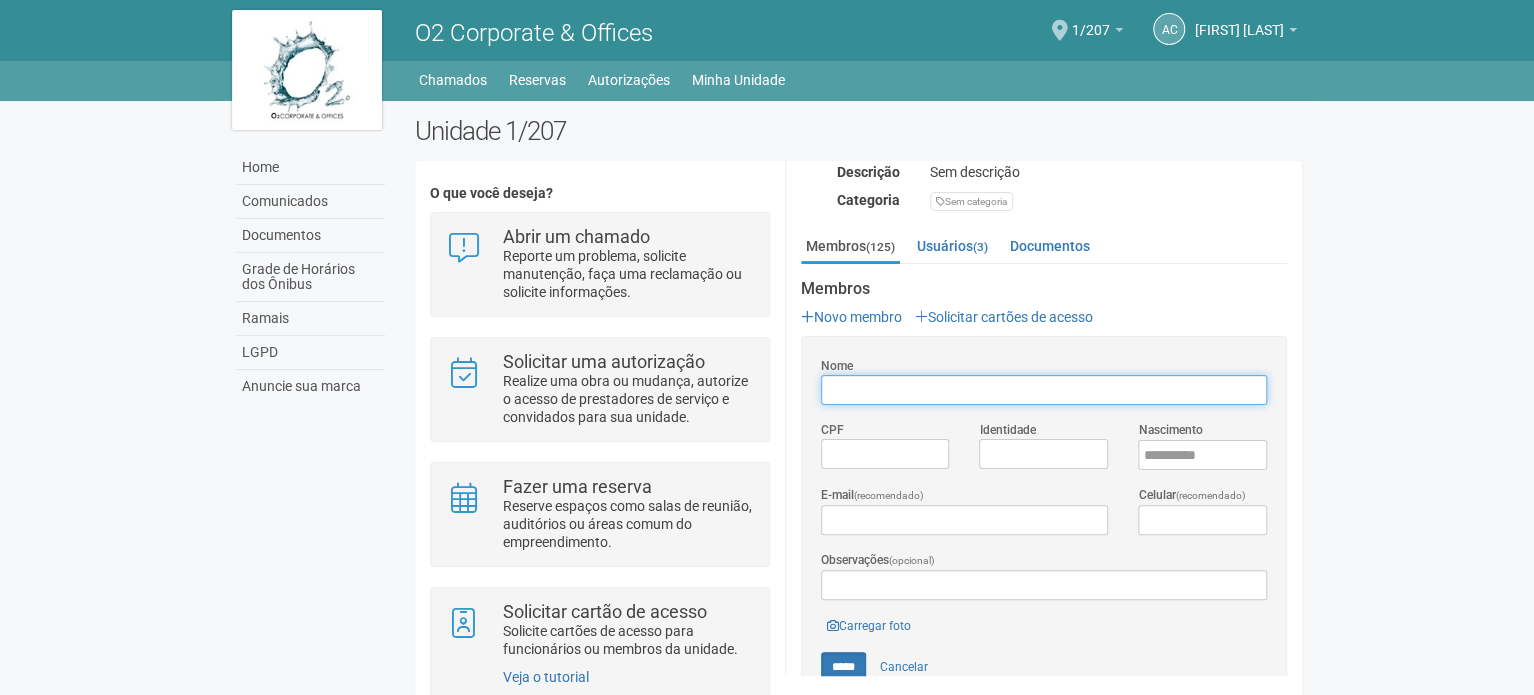click on "Nome" at bounding box center (1044, 390) 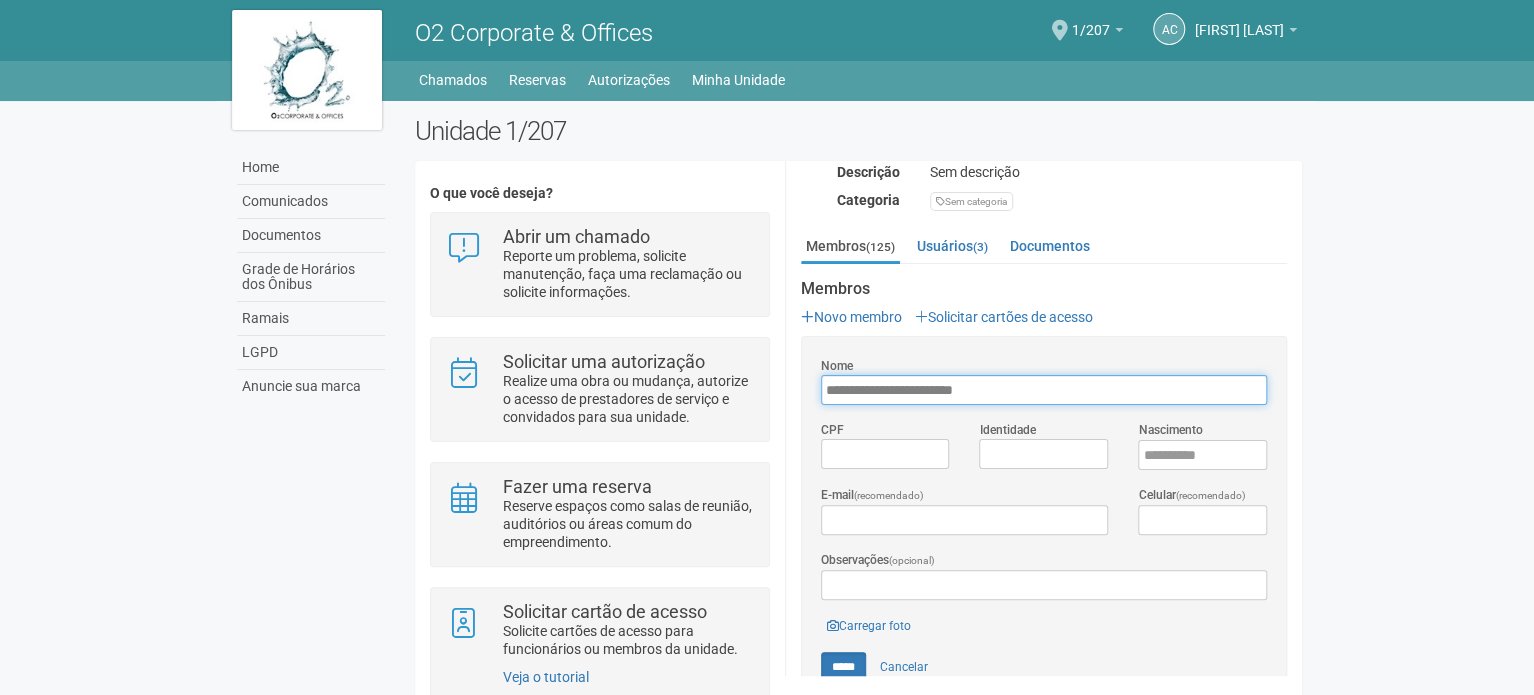 type on "**********" 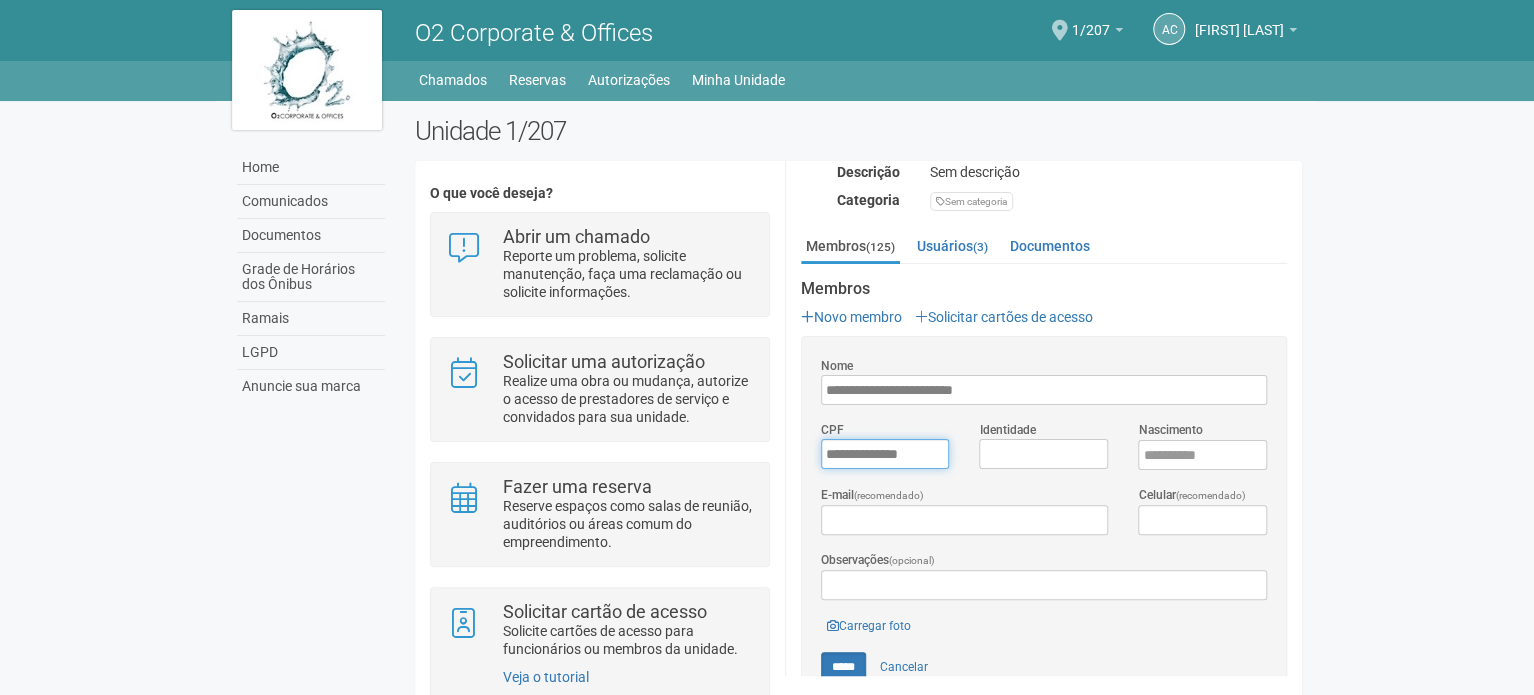 click on "*********" at bounding box center (885, 454) 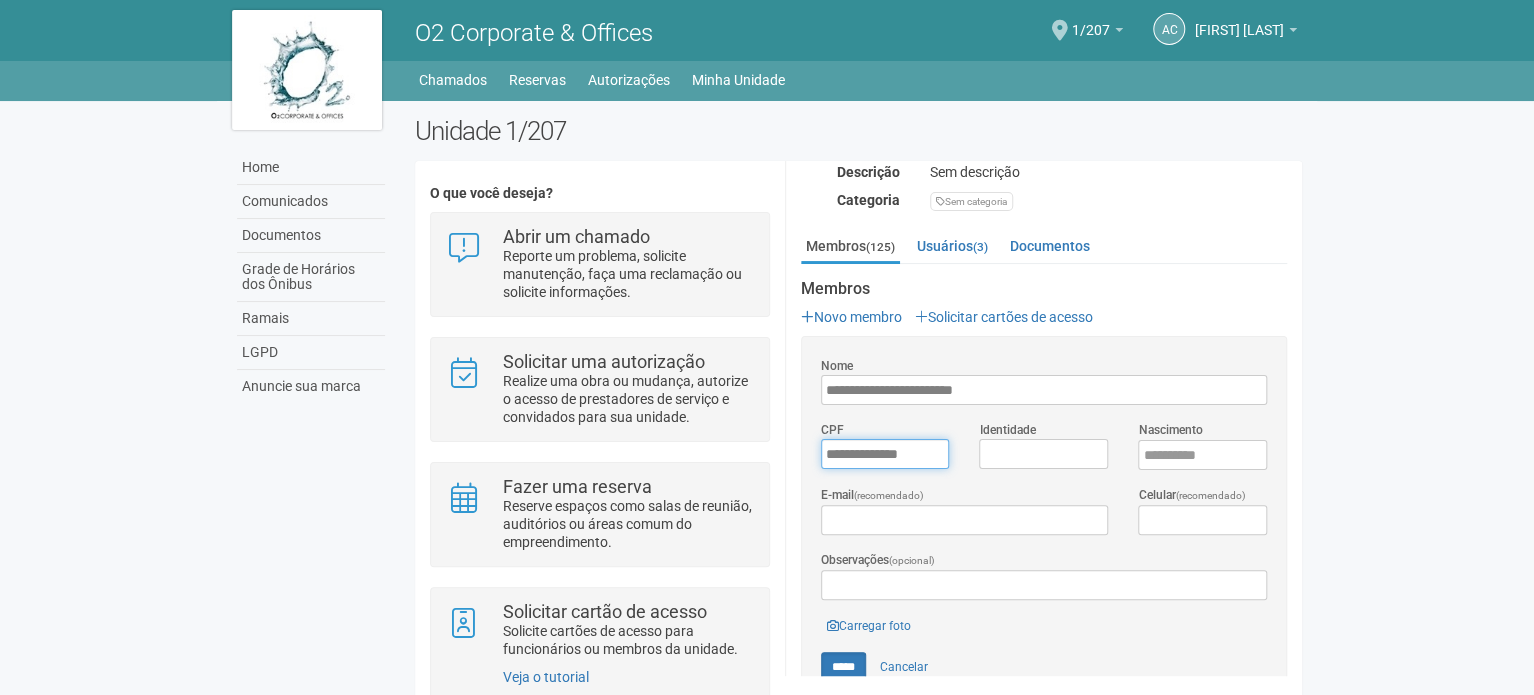type on "**********" 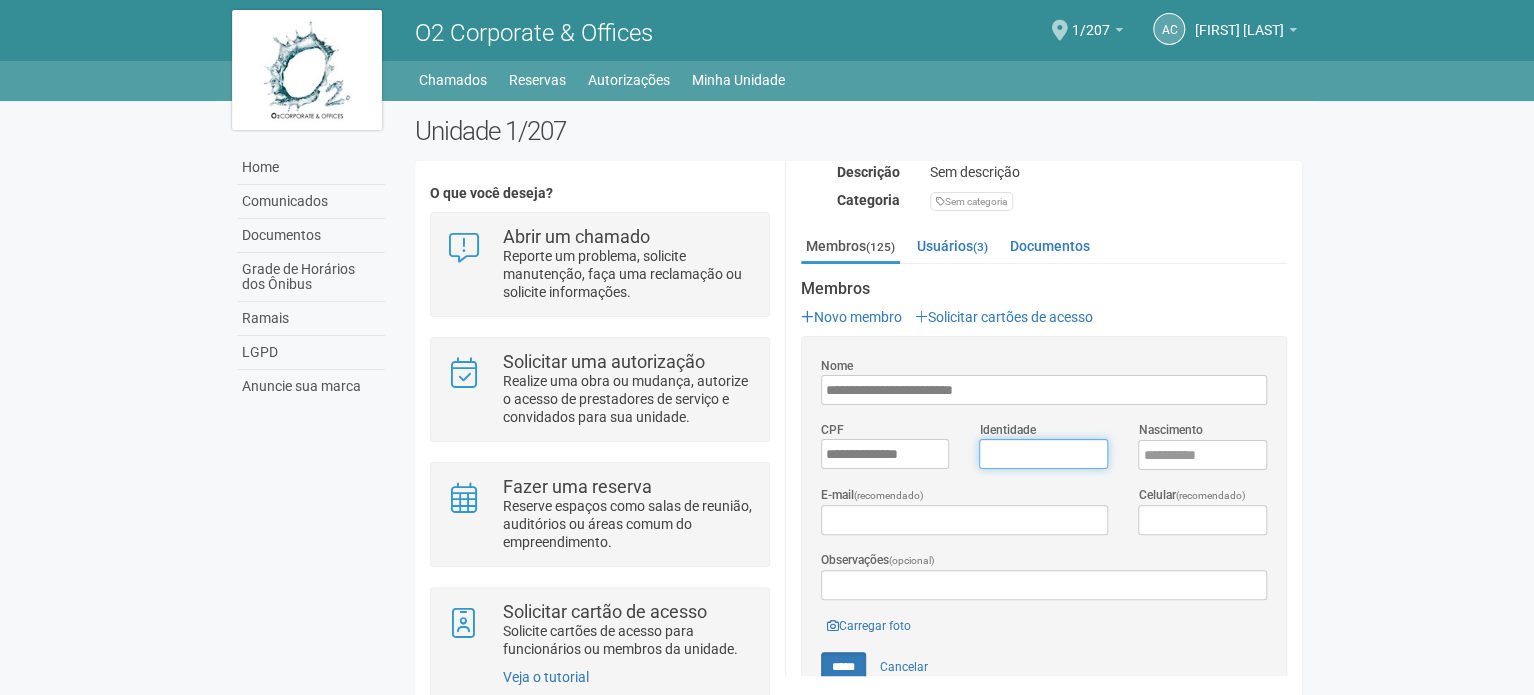 click on "Identidade" at bounding box center [1043, 454] 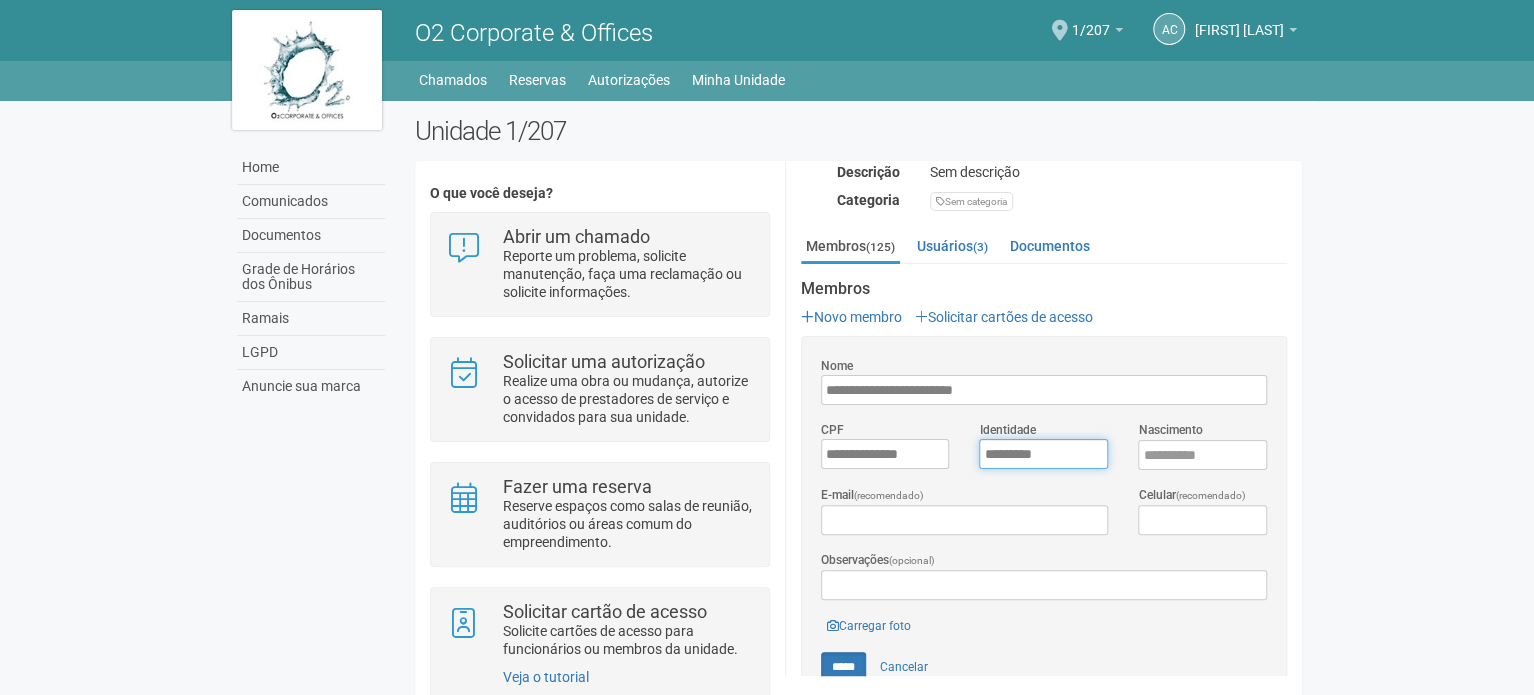 type on "*********" 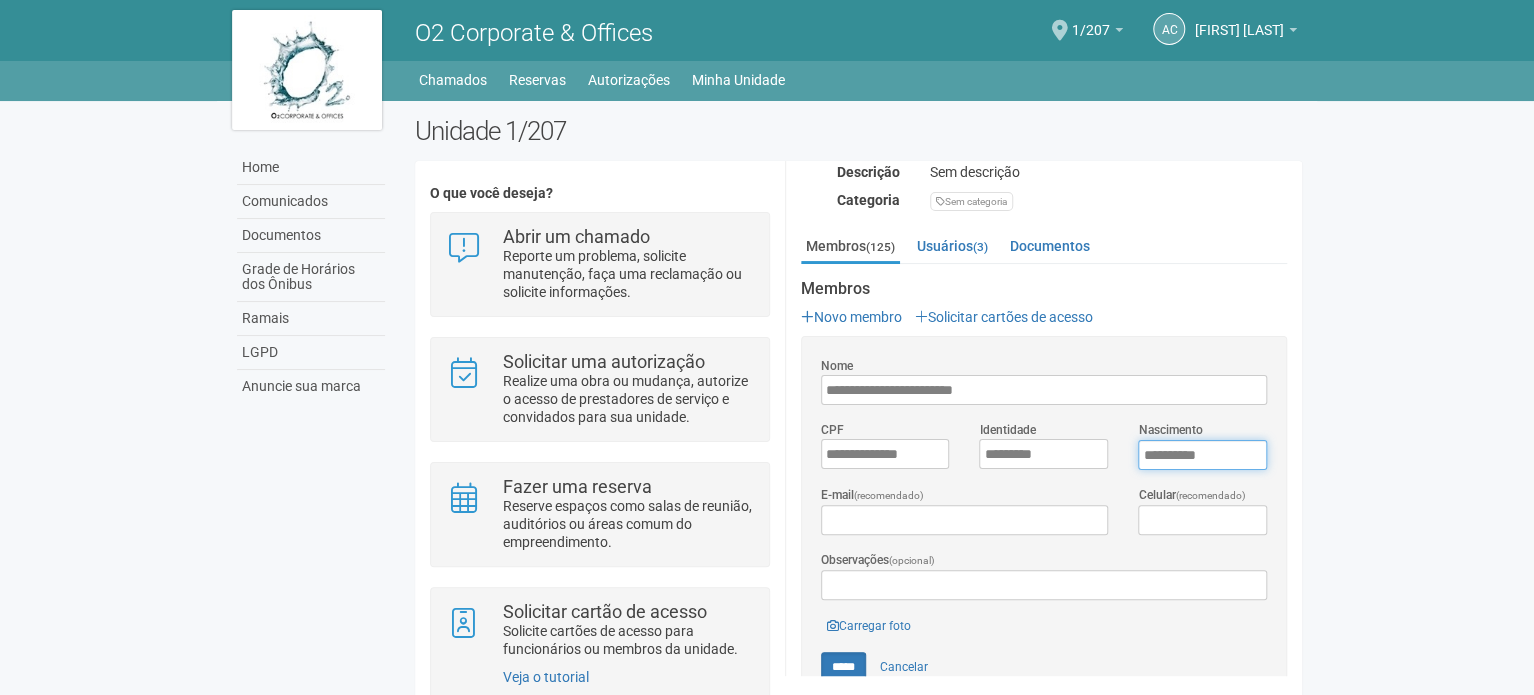 click on "****" at bounding box center [1202, 455] 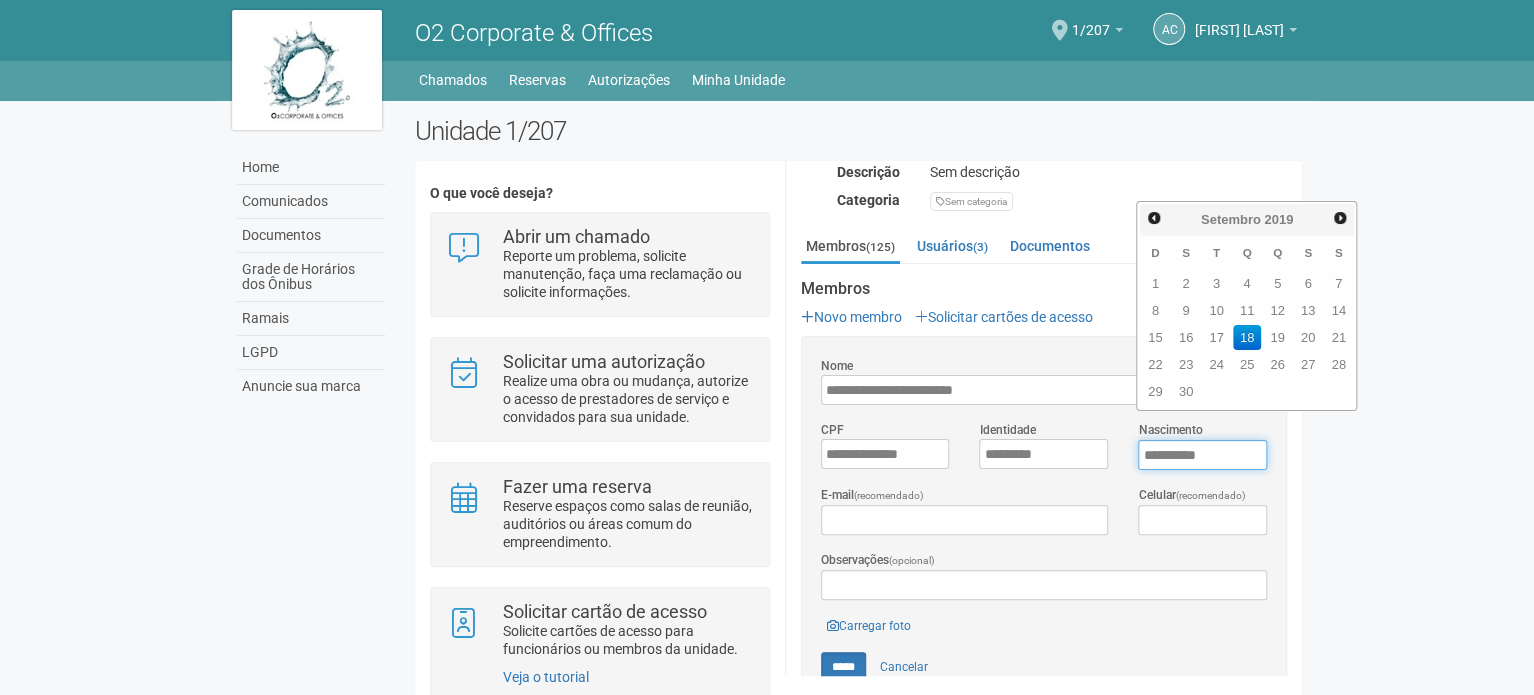 type on "**********" 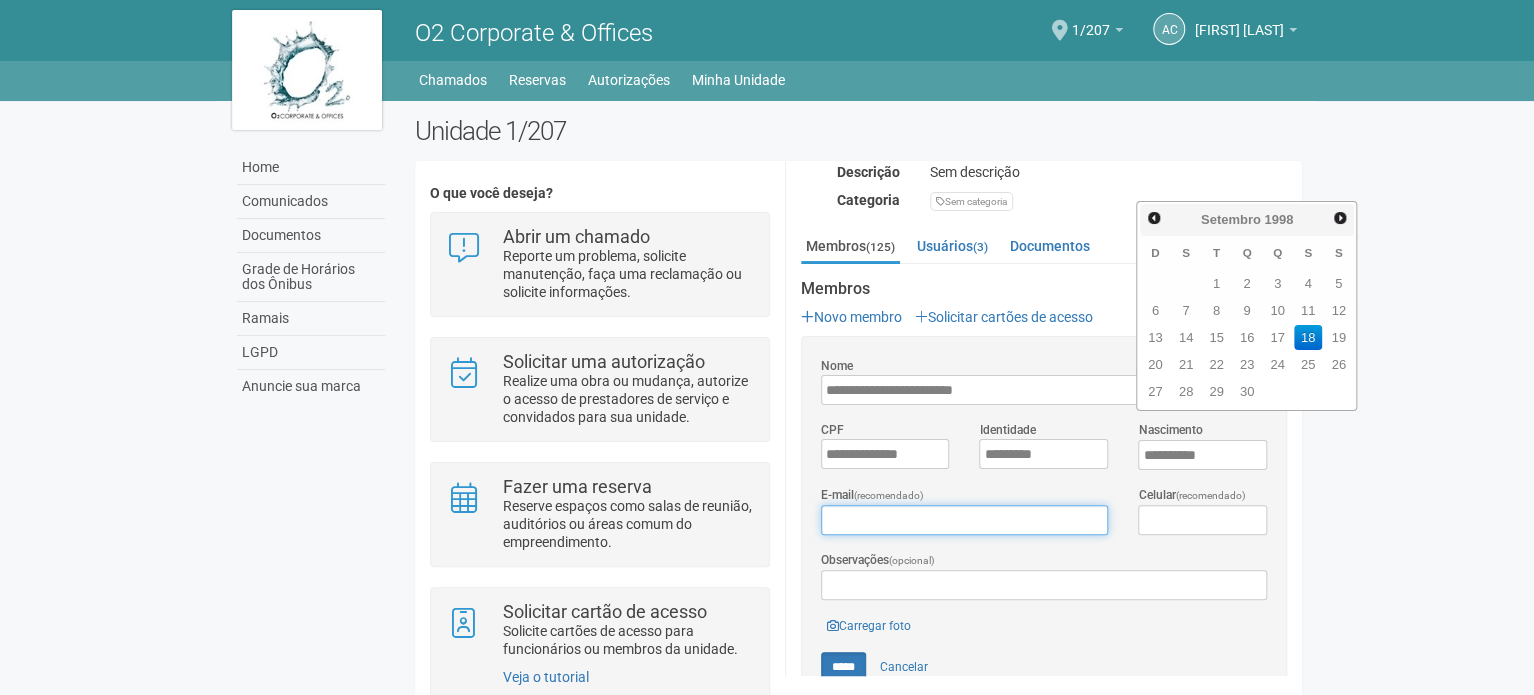 click on "E-mail  (recomendado)" at bounding box center [964, 520] 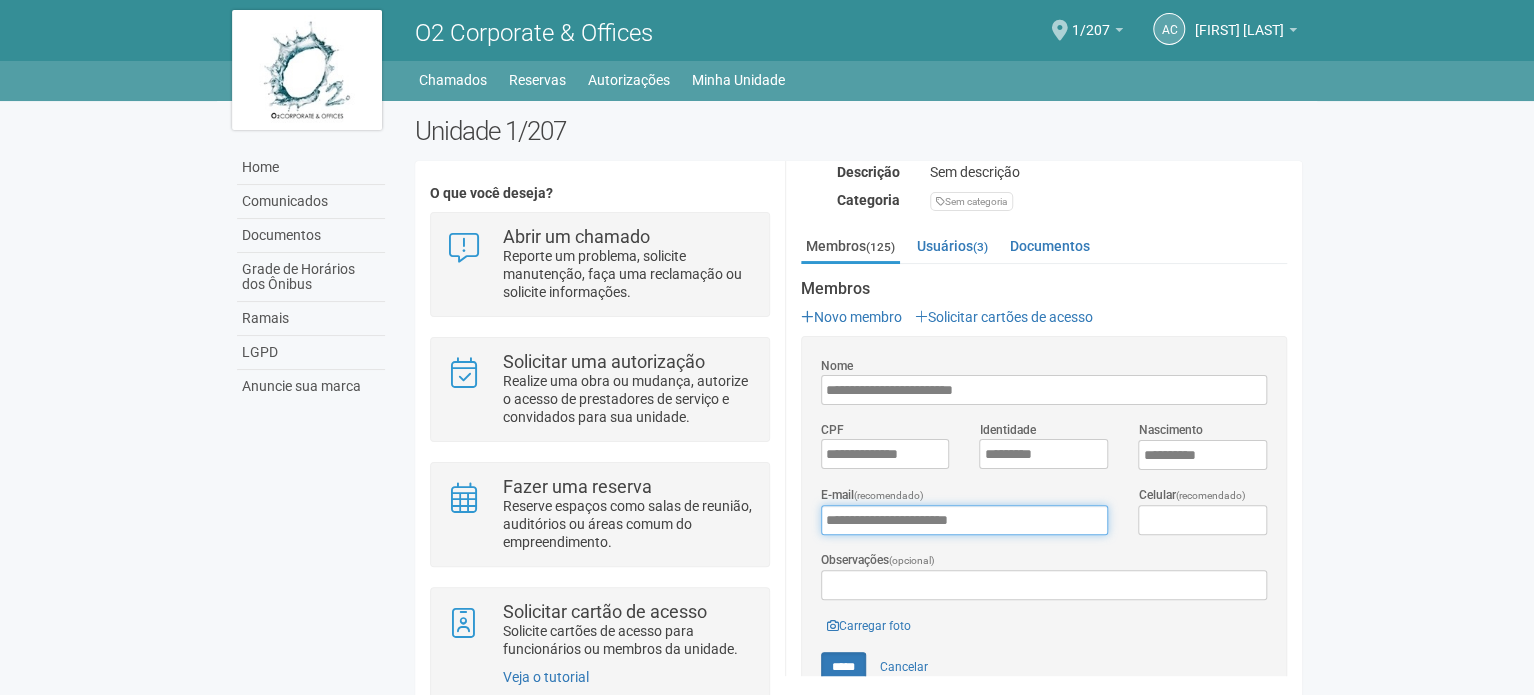 type on "**********" 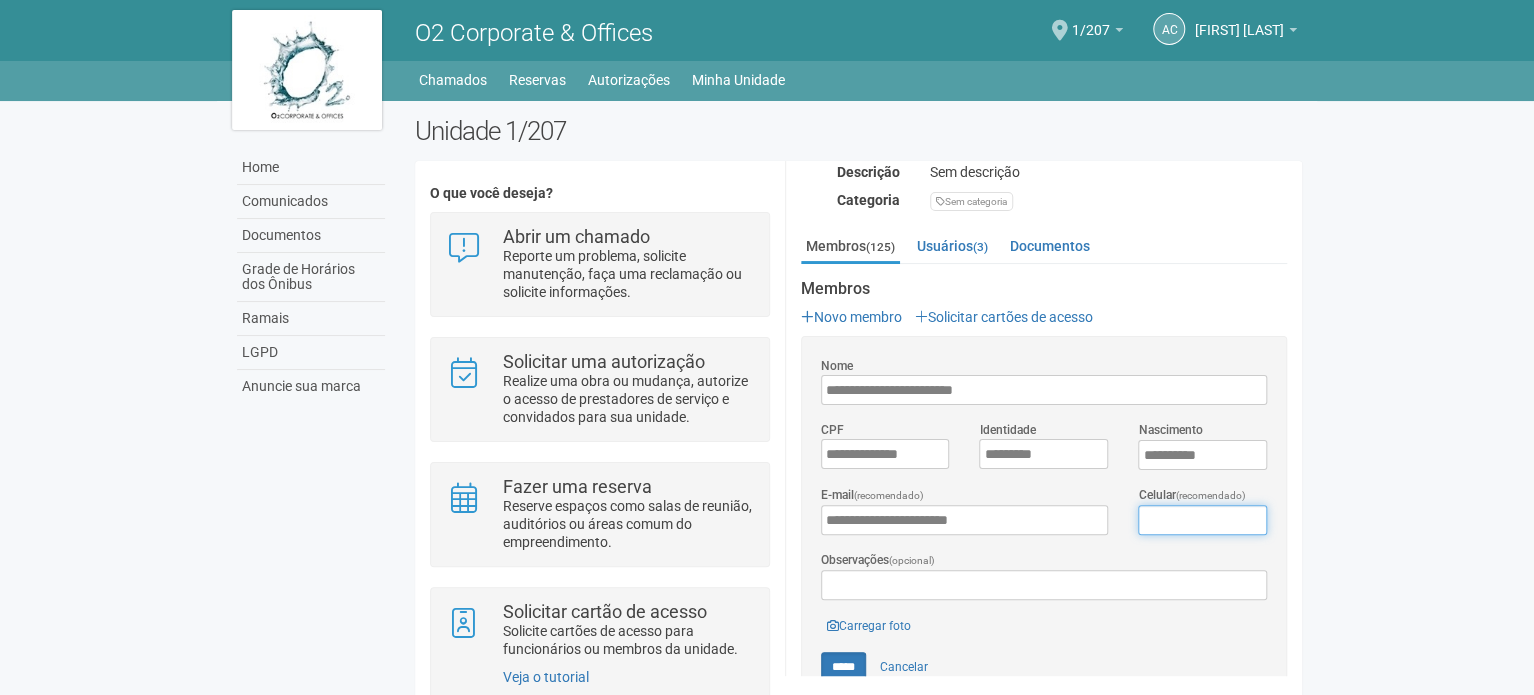 type on "**********" 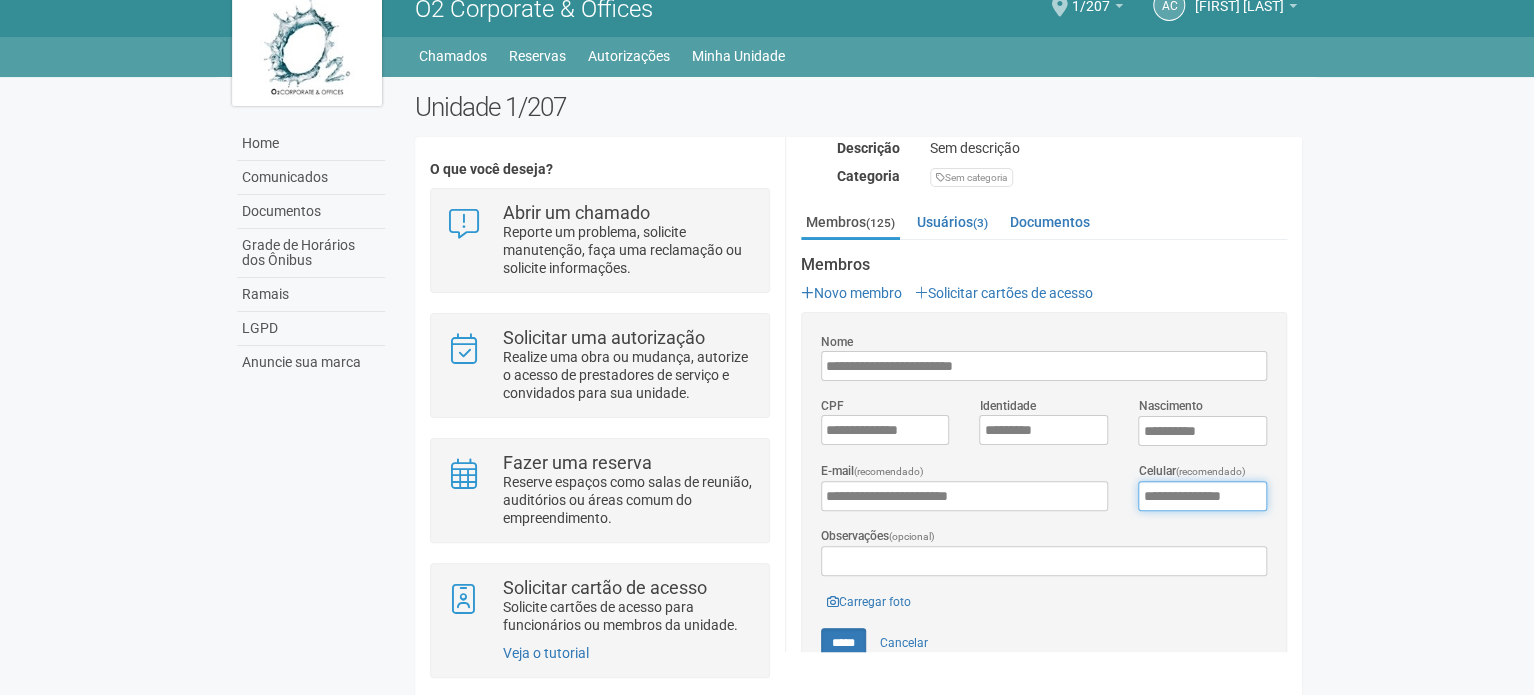 scroll, scrollTop: 49, scrollLeft: 0, axis: vertical 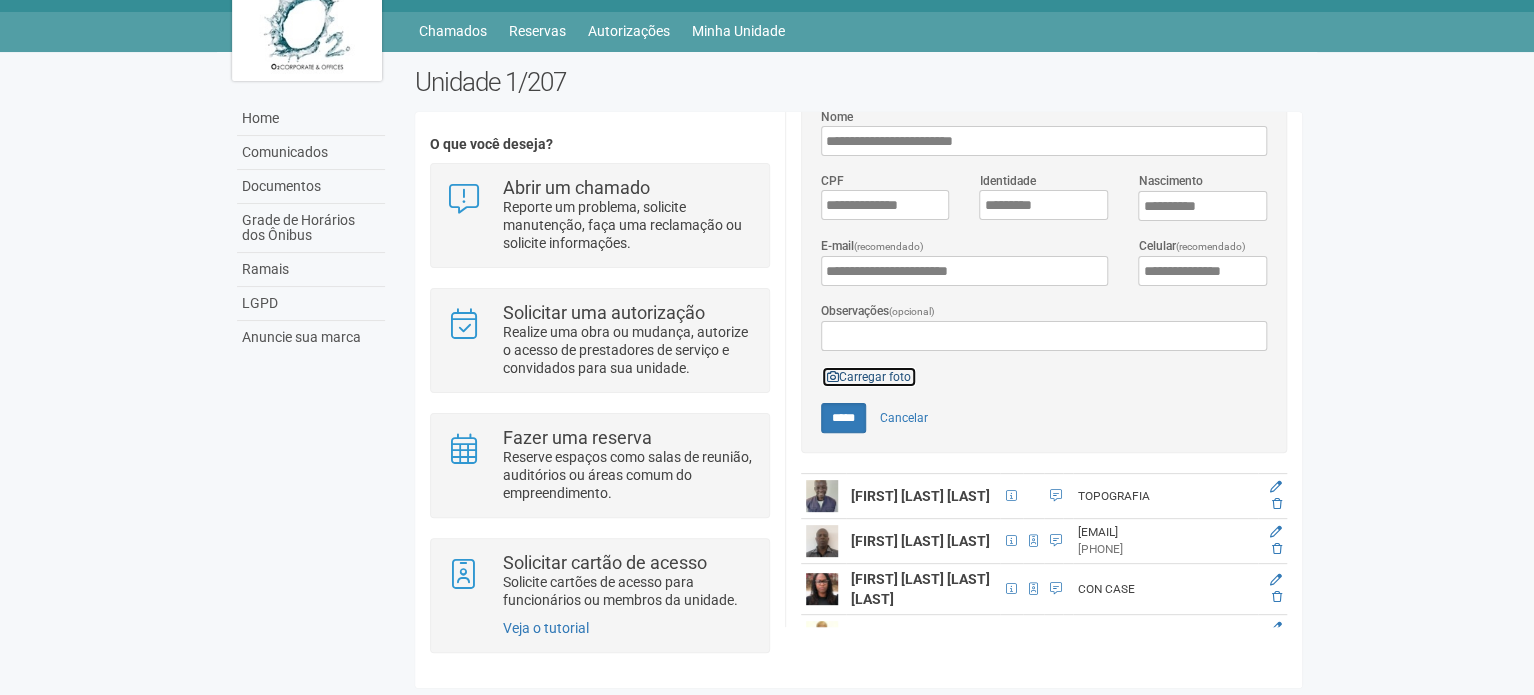 type 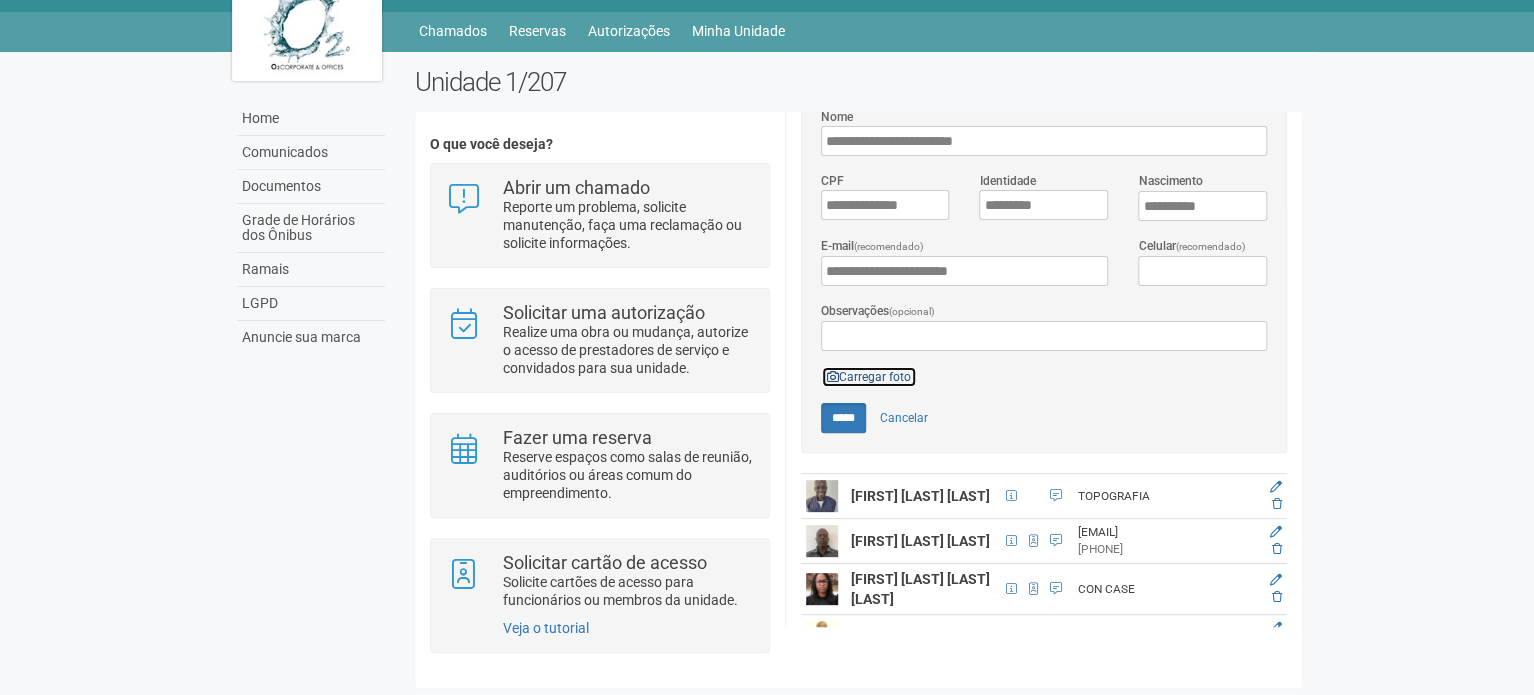 click on "Carregar foto" at bounding box center [869, 377] 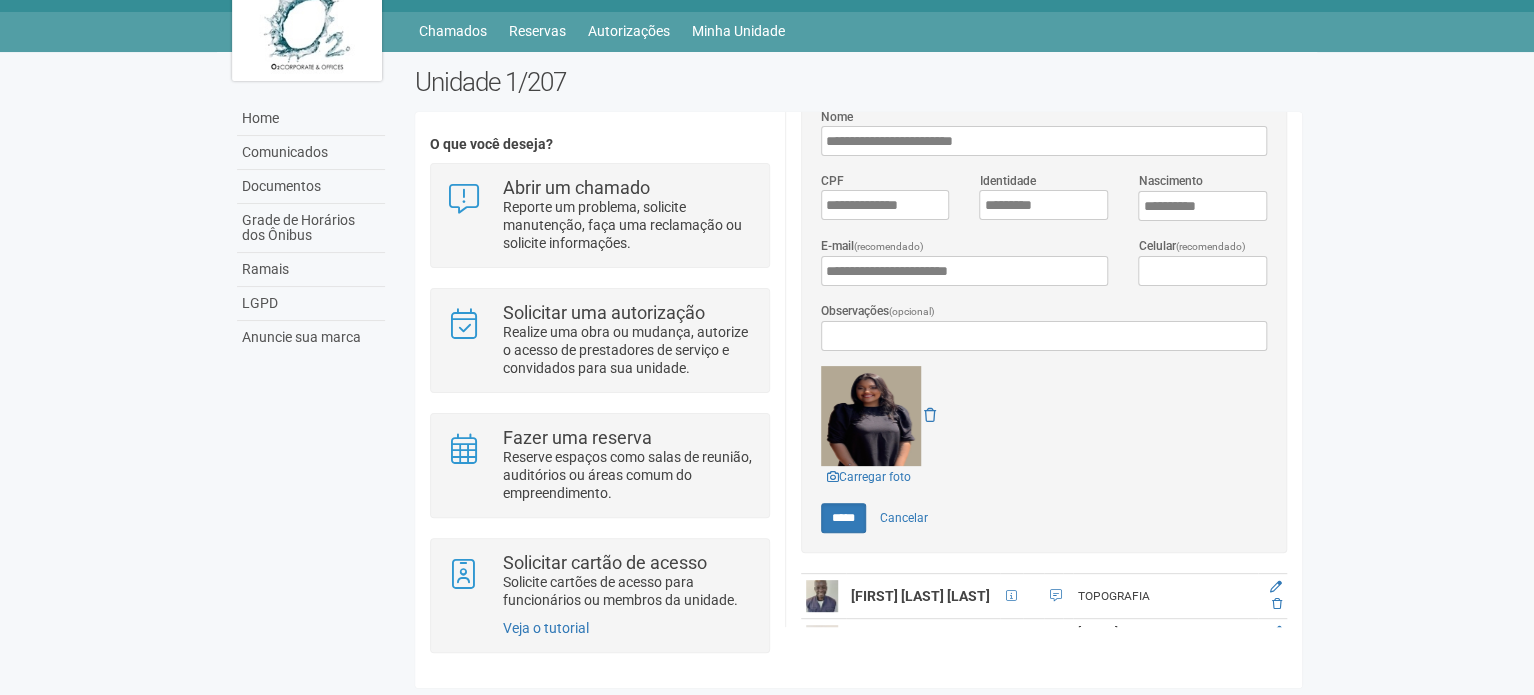 click at bounding box center [871, 416] 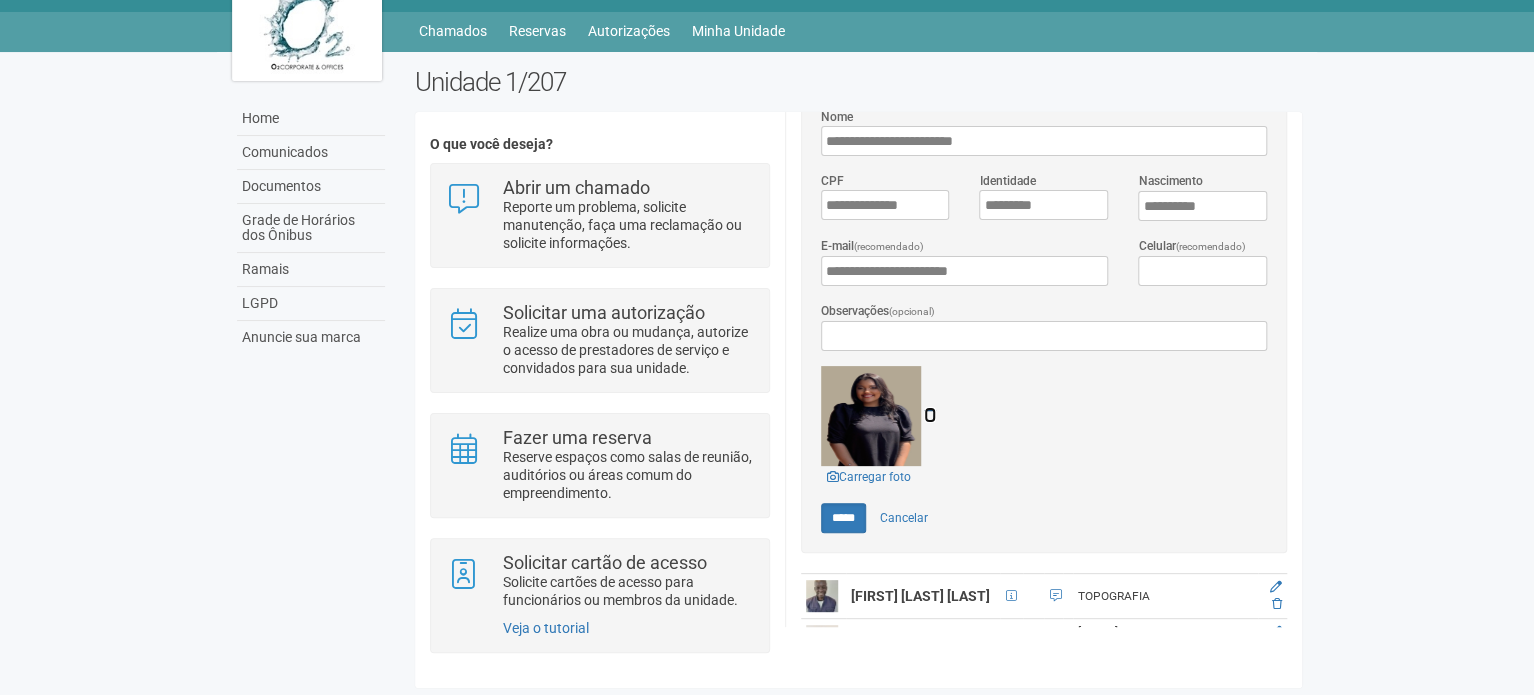 click at bounding box center (930, 415) 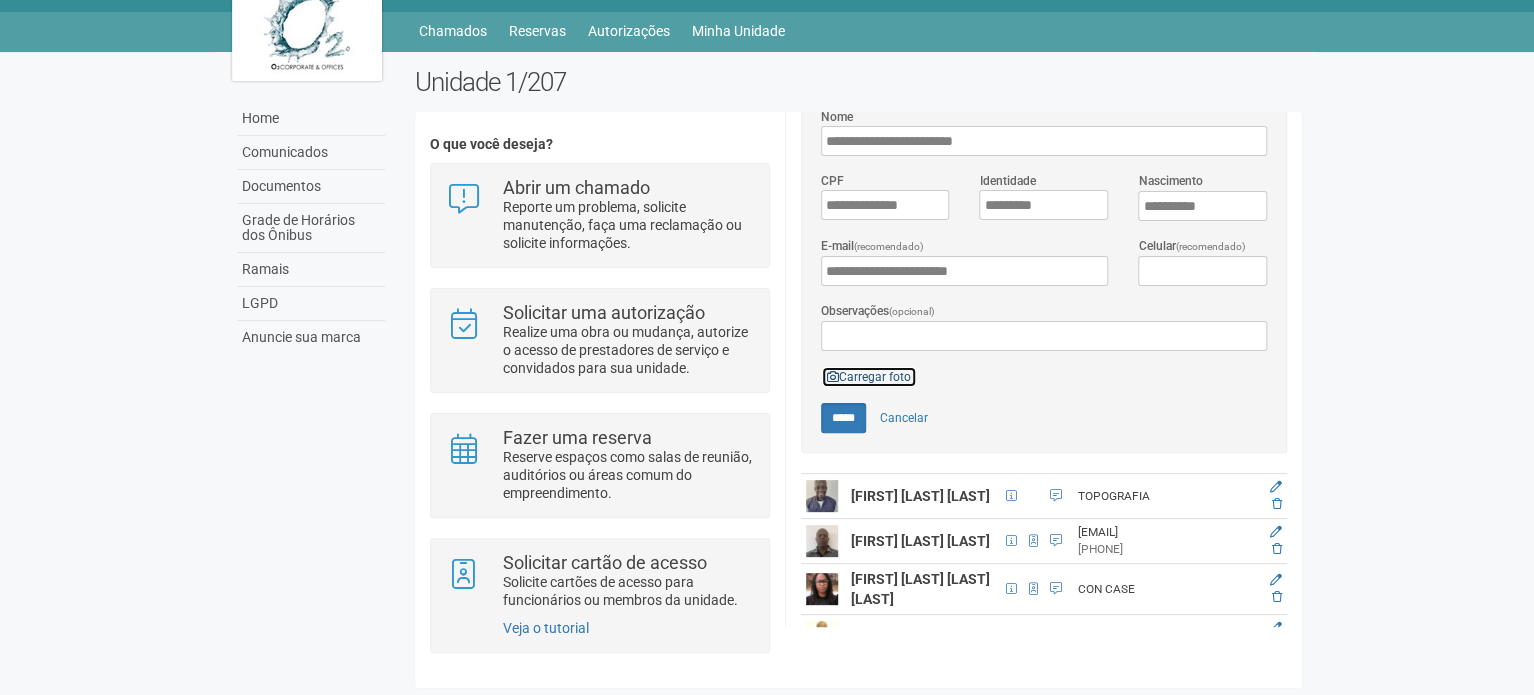 click on "Carregar foto" at bounding box center [869, 377] 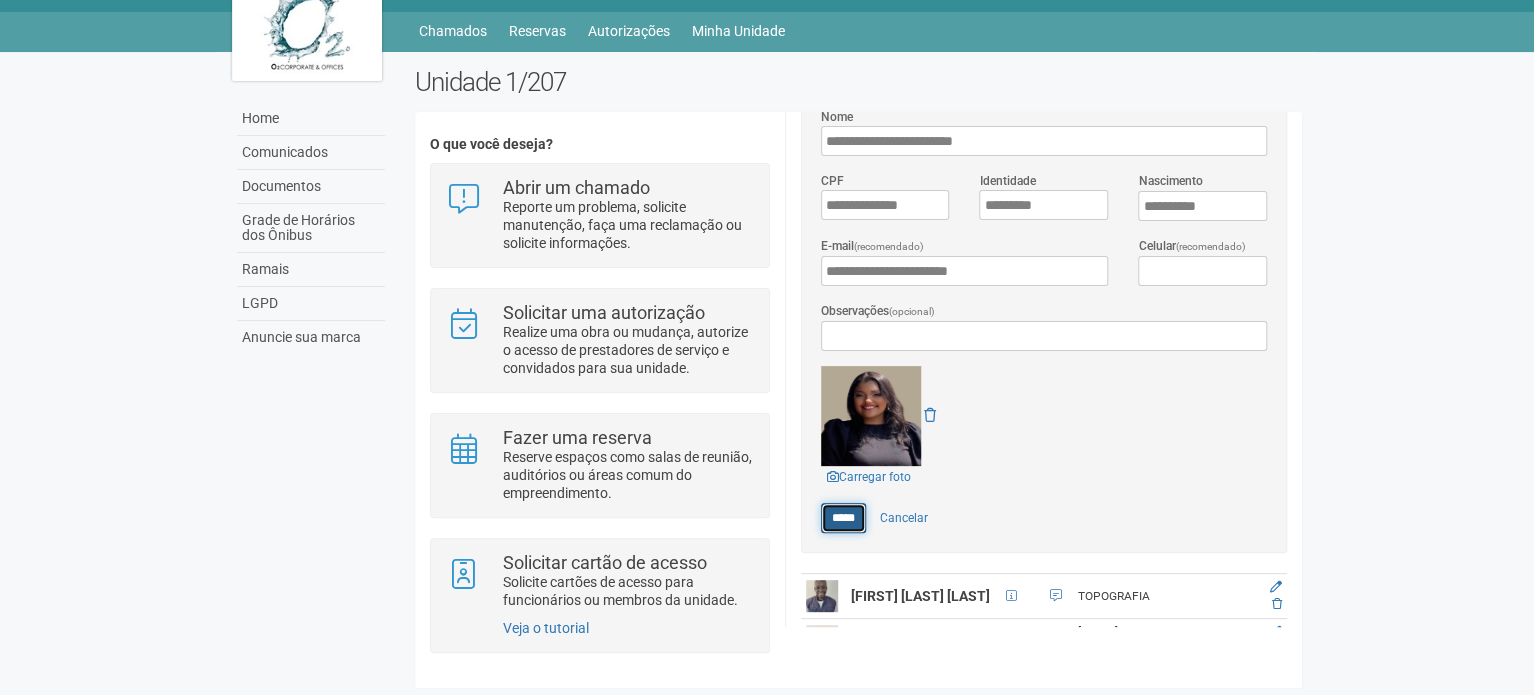 click on "*****" at bounding box center [843, 518] 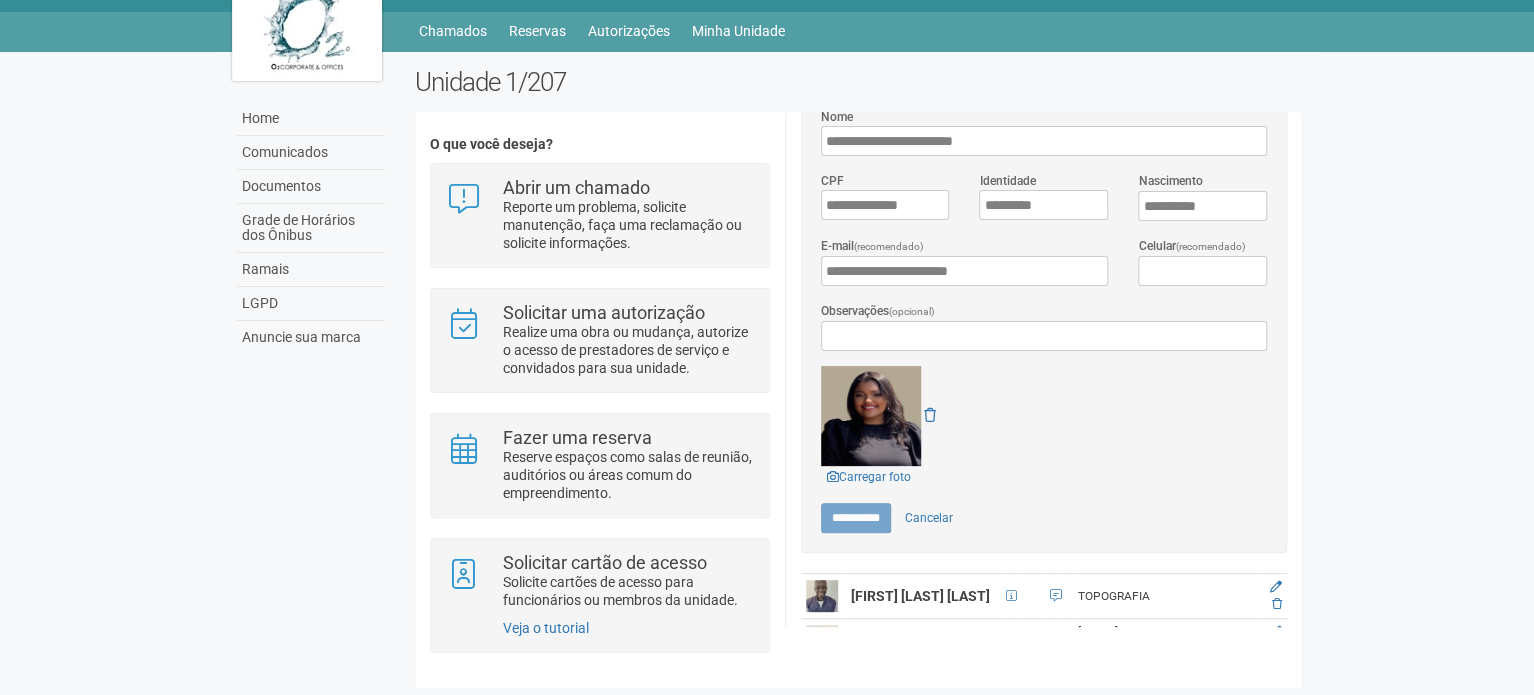 type on "*****" 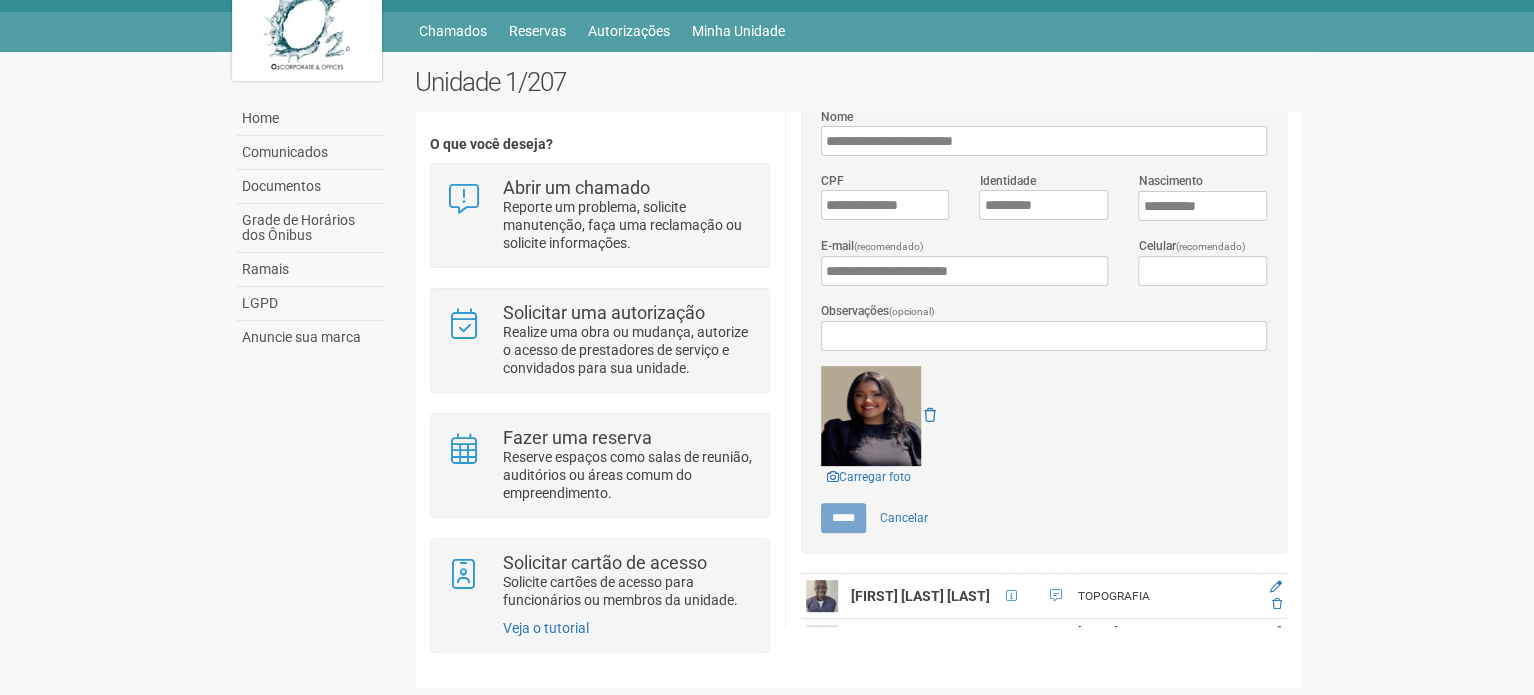 scroll, scrollTop: 0, scrollLeft: 0, axis: both 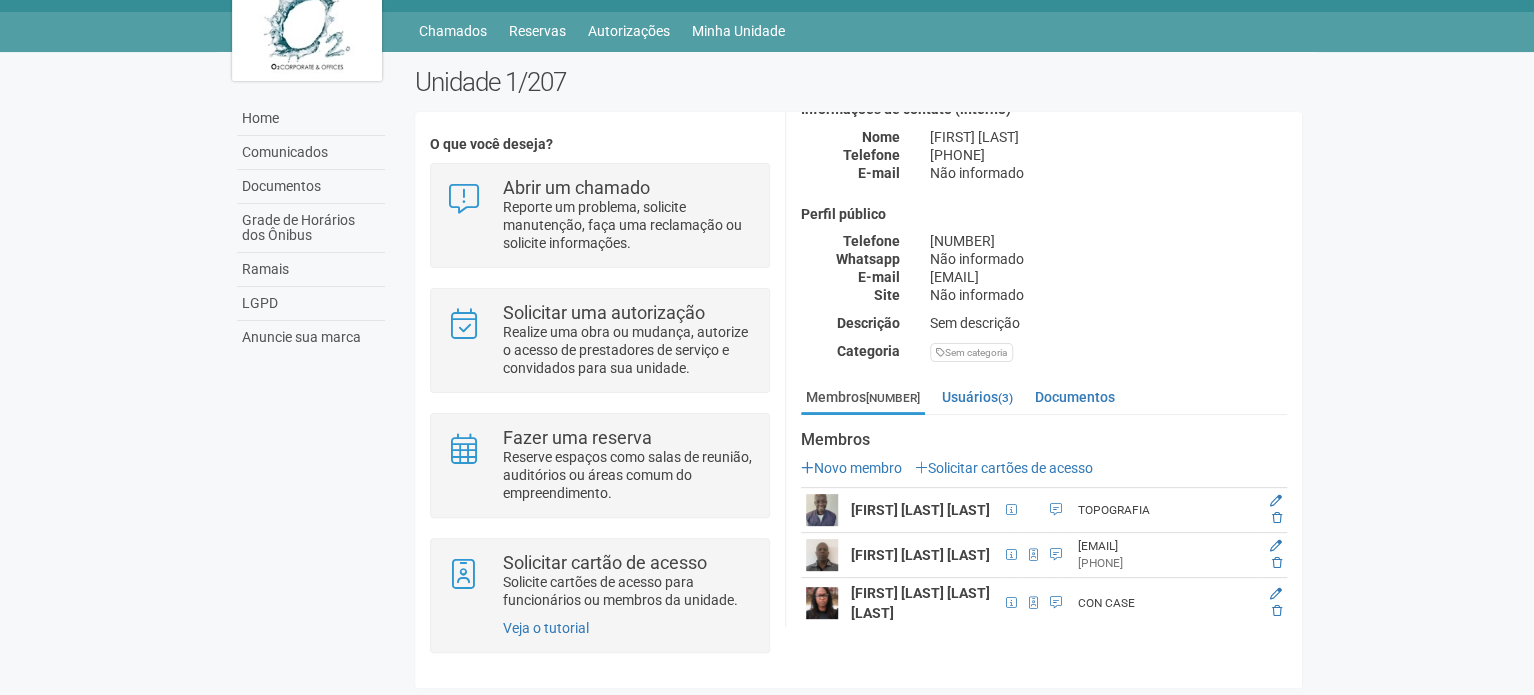 click on "Novo membro
Solicitar cartões de acesso" at bounding box center (1044, 468) 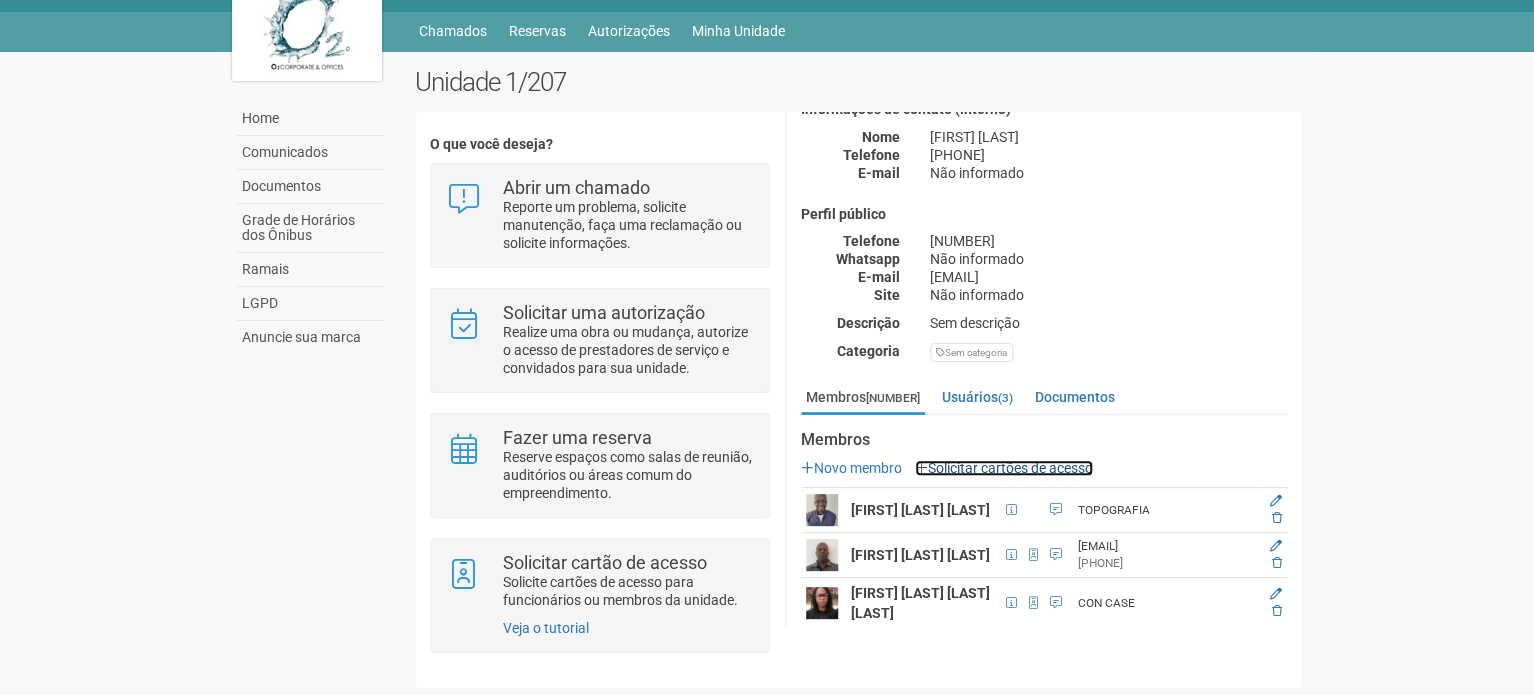 click on "Solicitar cartões de acesso" at bounding box center [1004, 468] 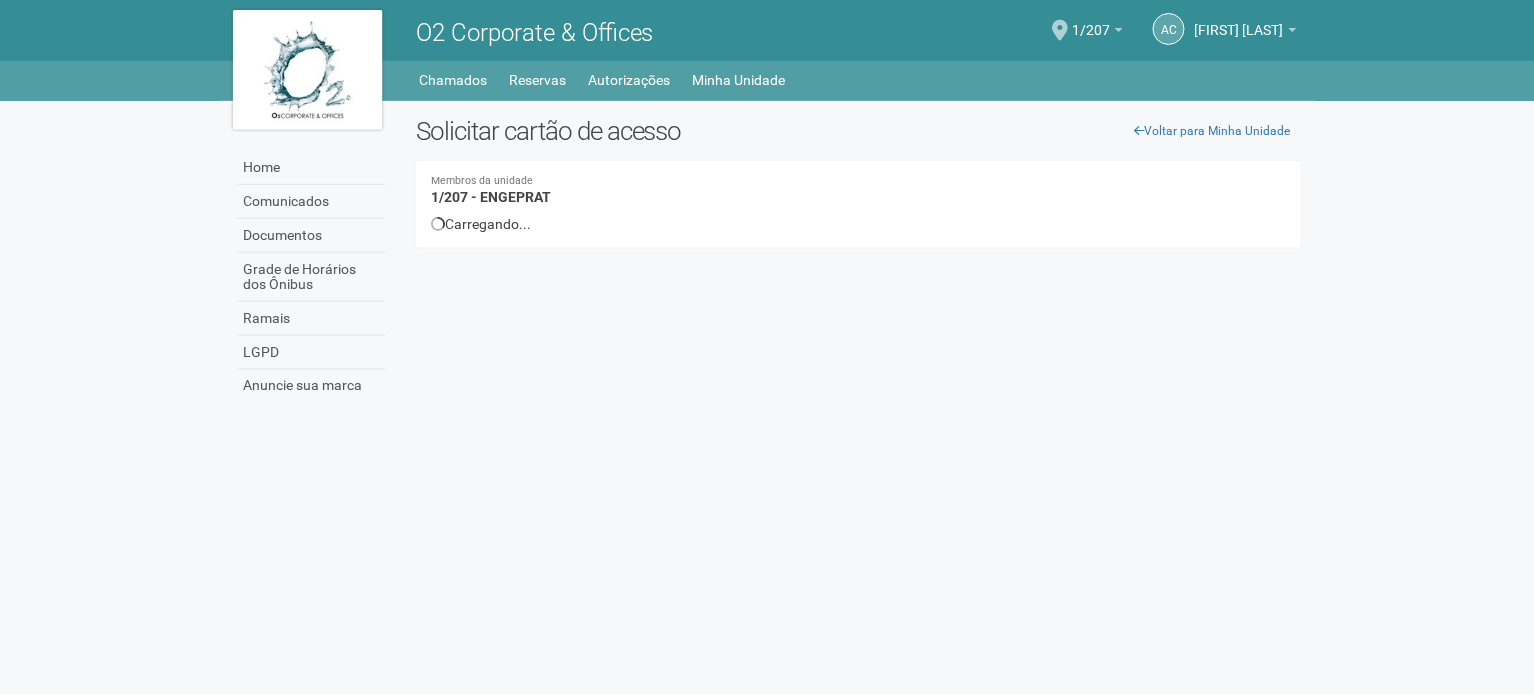 scroll, scrollTop: 0, scrollLeft: 0, axis: both 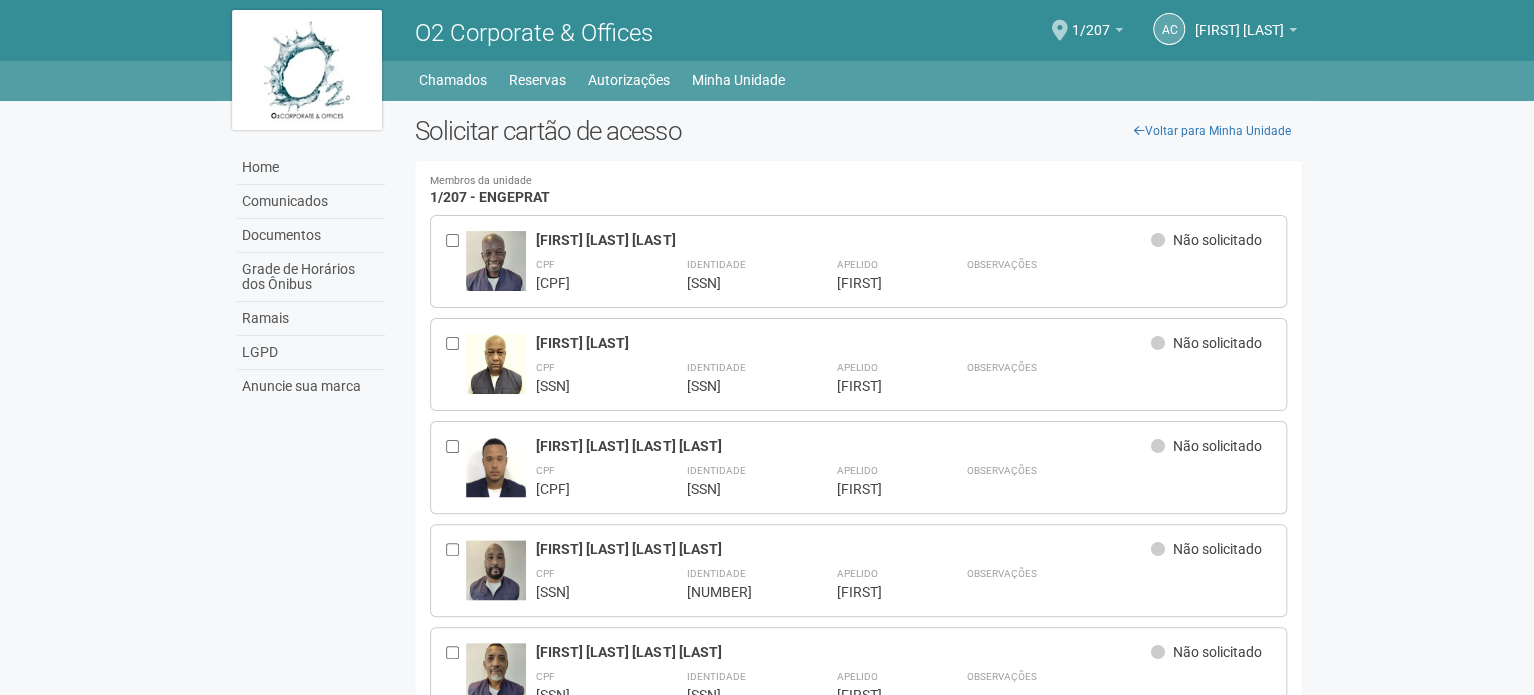 drag, startPoint x: 353, startPoint y: 292, endPoint x: 368, endPoint y: -121, distance: 413.2723 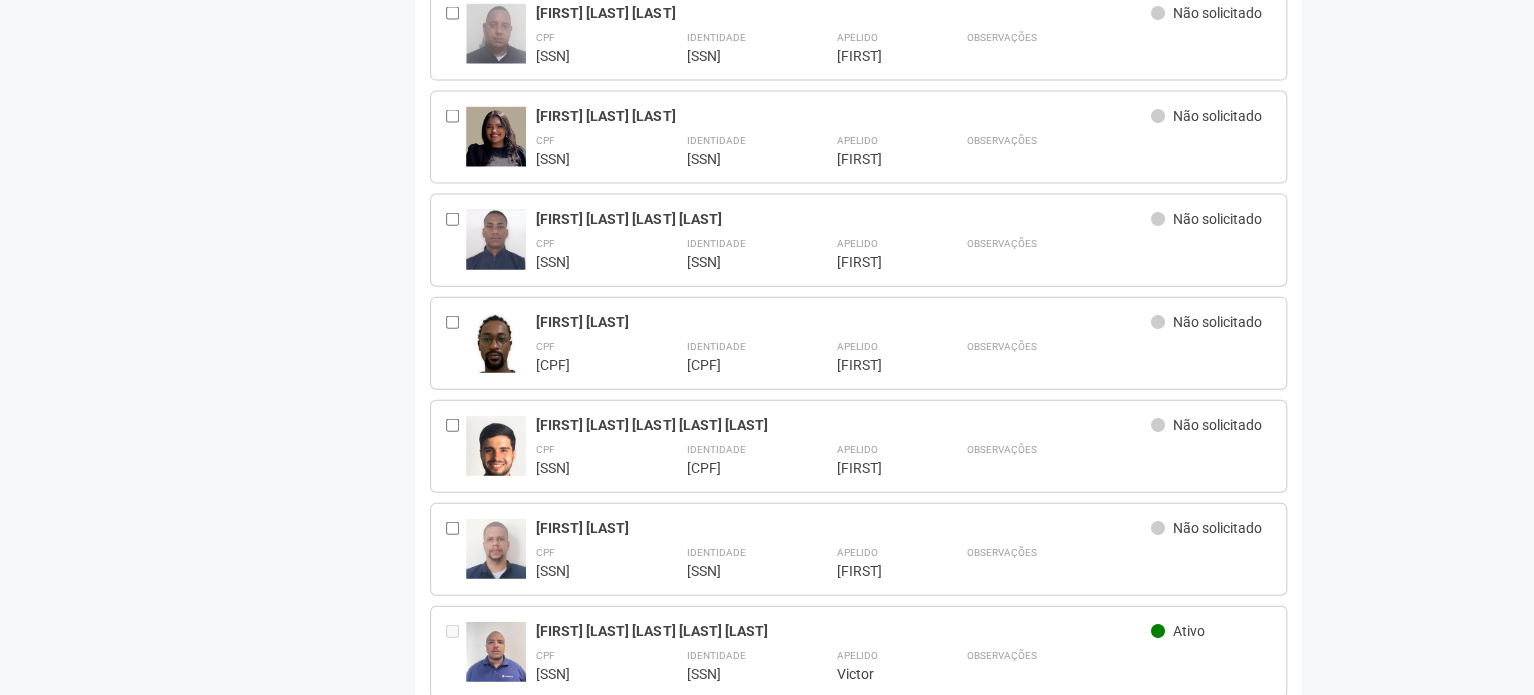 scroll, scrollTop: 2000, scrollLeft: 0, axis: vertical 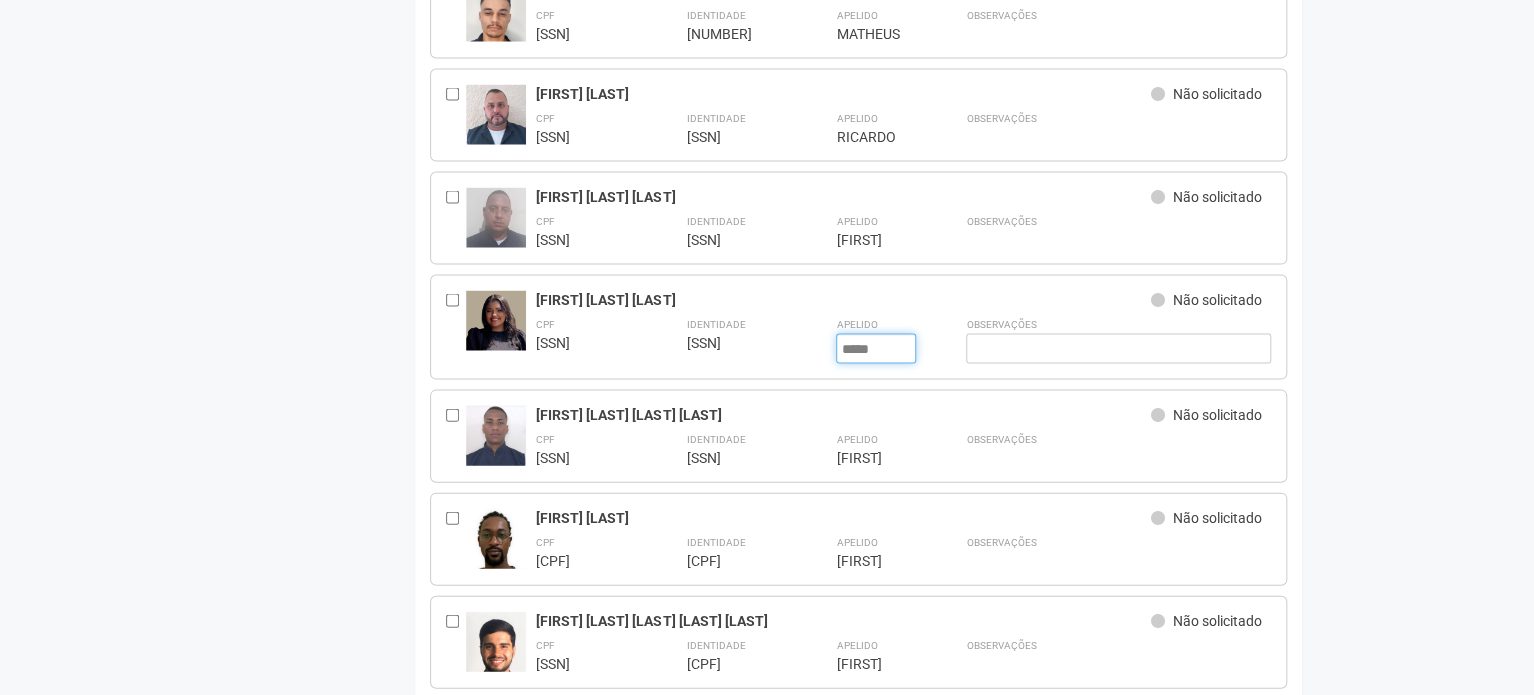 click on "*****" at bounding box center [876, 349] 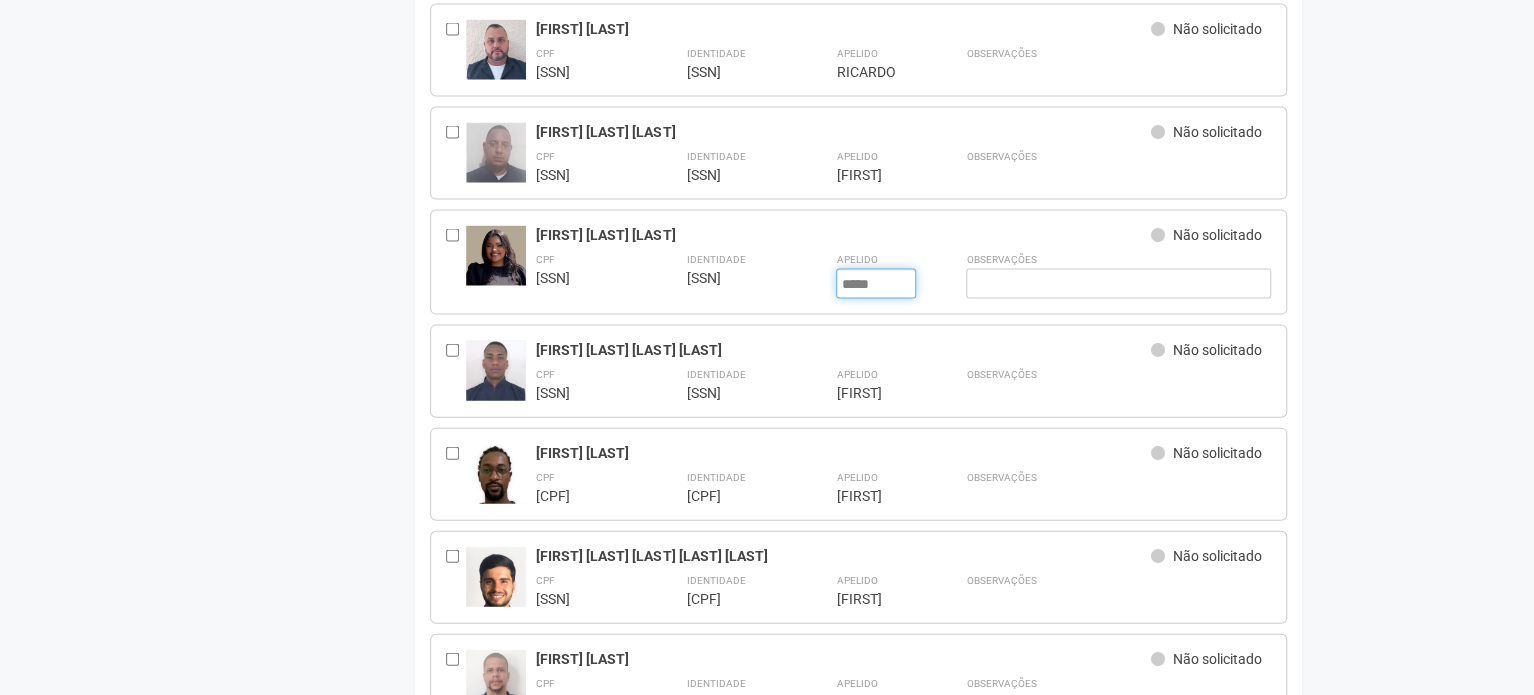 scroll, scrollTop: 2100, scrollLeft: 0, axis: vertical 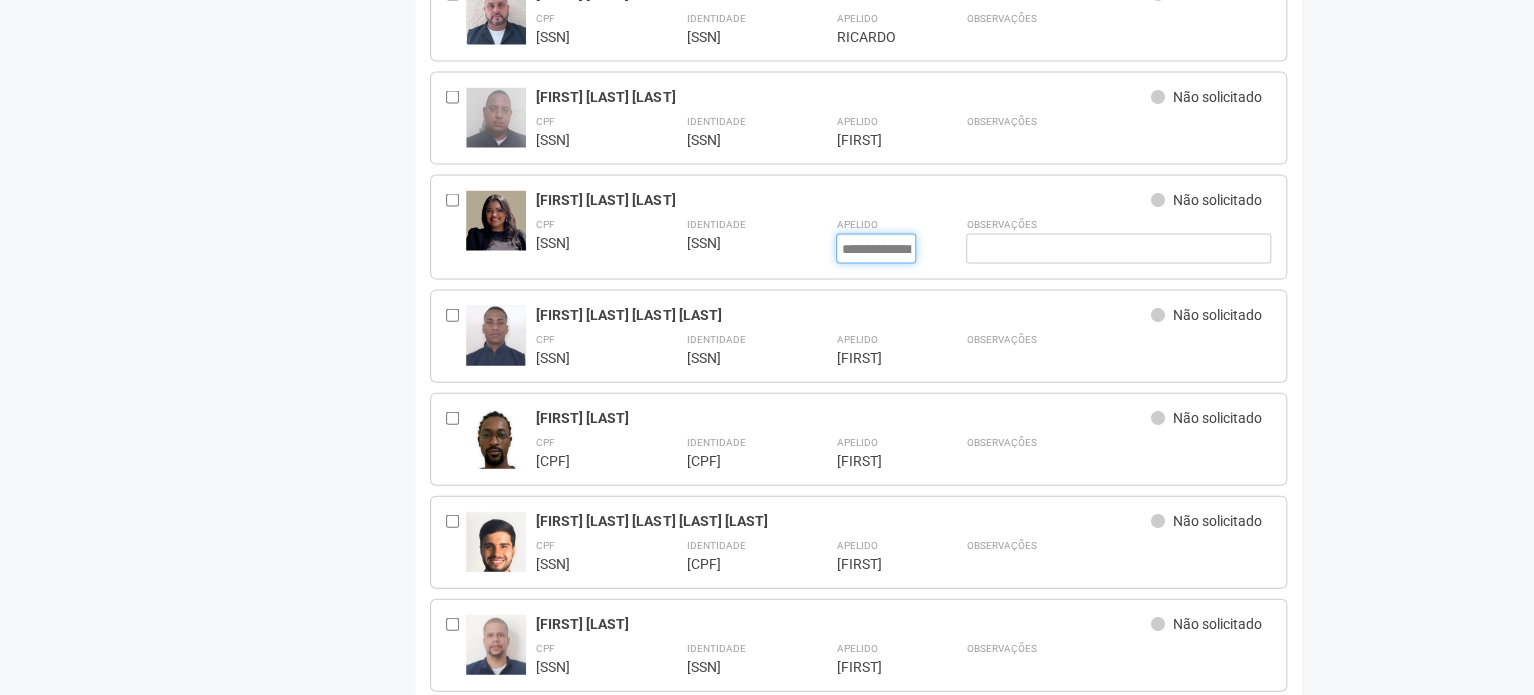click on "**********" at bounding box center [876, 249] 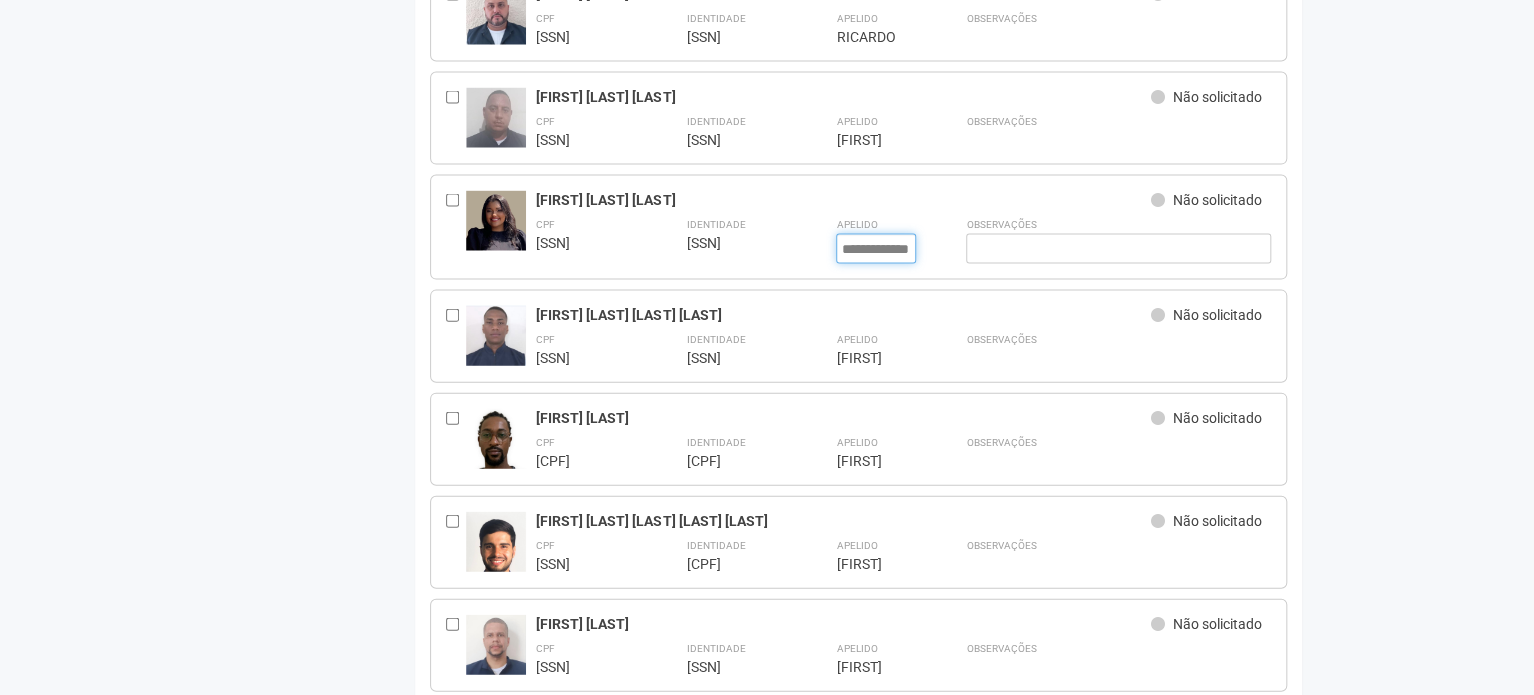 scroll, scrollTop: 0, scrollLeft: 22, axis: horizontal 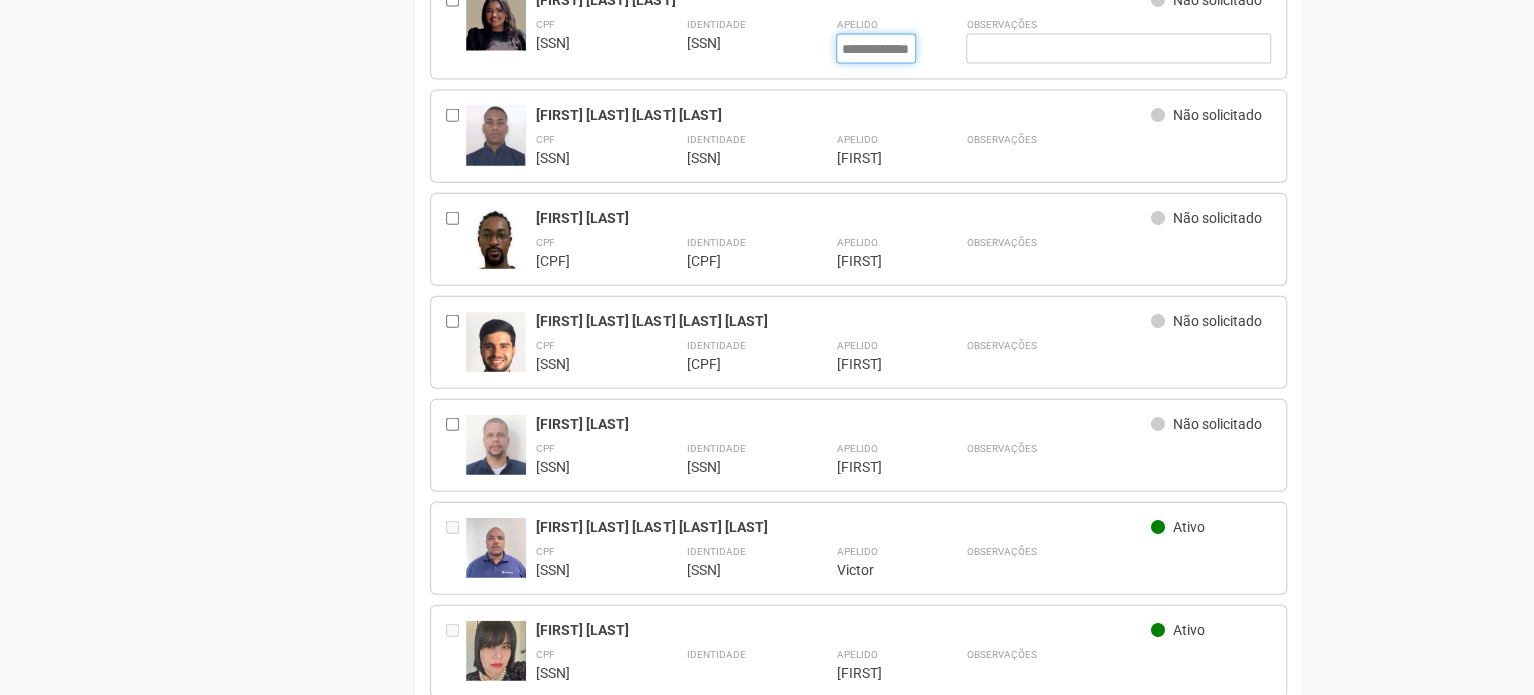 type on "**********" 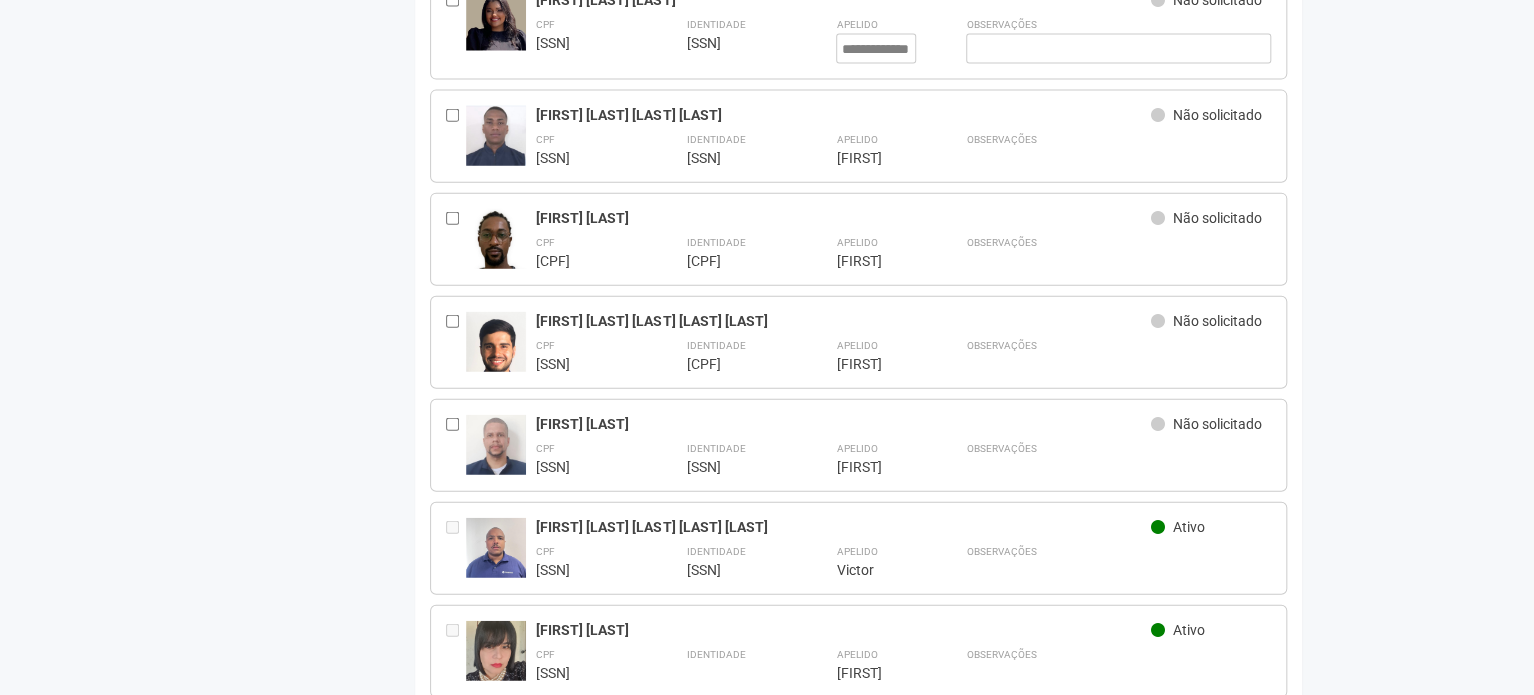 click on "Observações" at bounding box center [1118, 148] 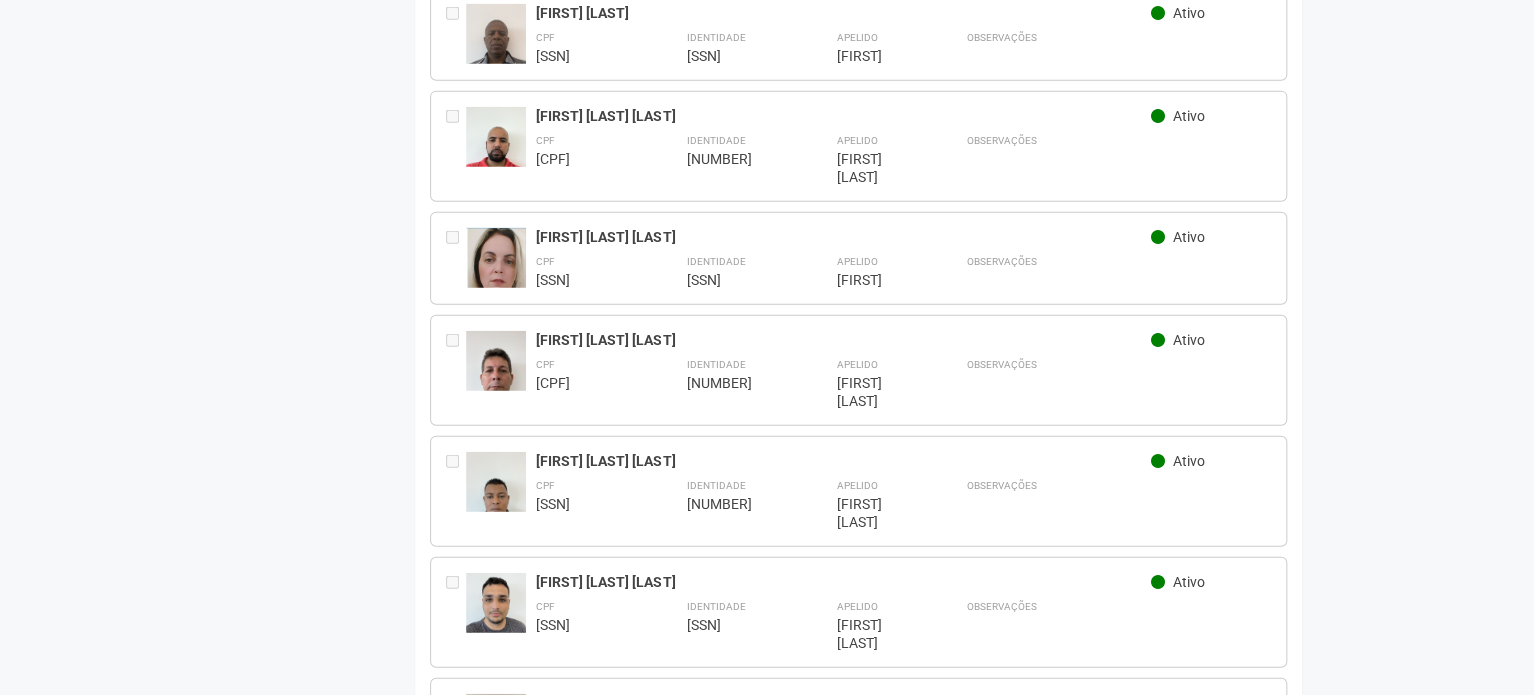 scroll, scrollTop: 13997, scrollLeft: 0, axis: vertical 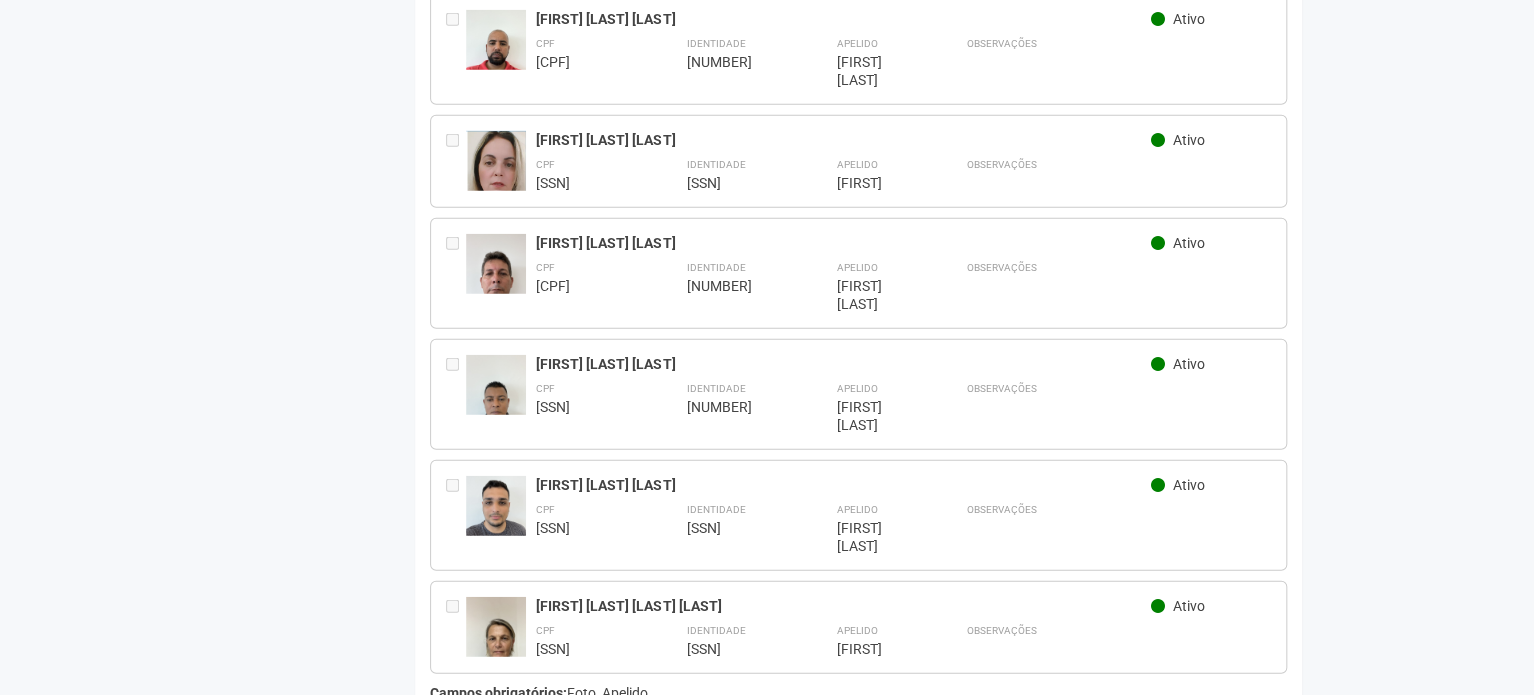 click on "Enviar solicitação" at bounding box center [497, 755] 